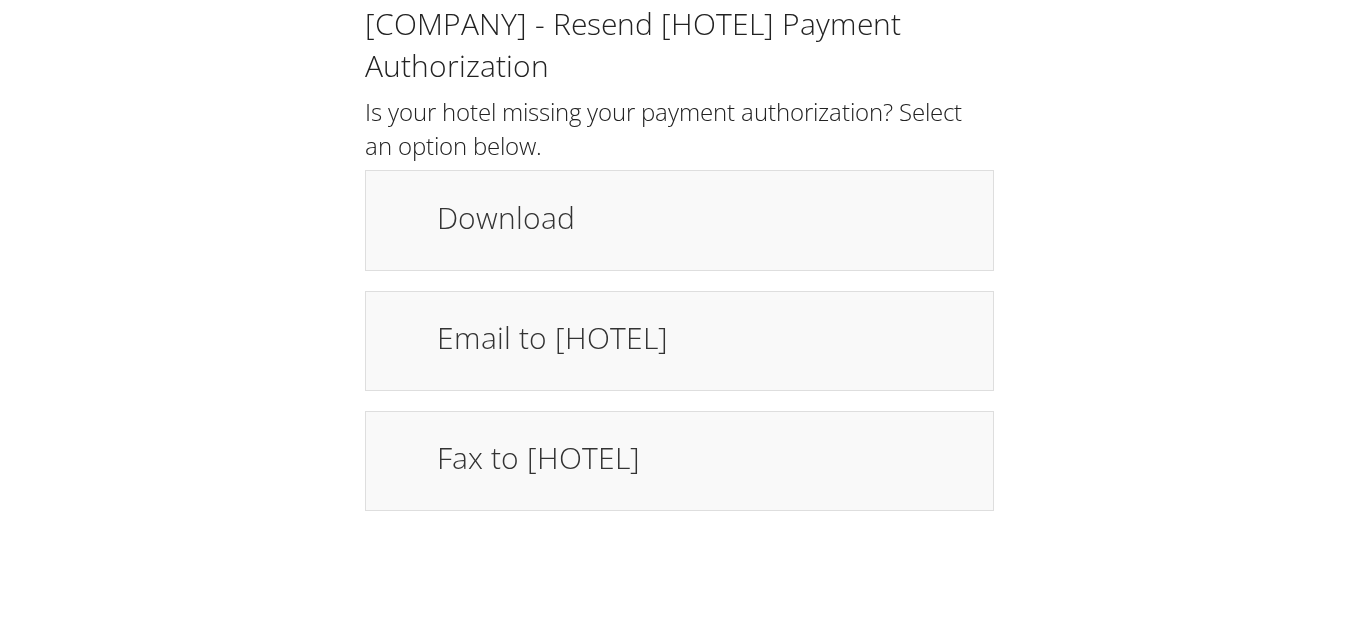 scroll, scrollTop: 0, scrollLeft: 0, axis: both 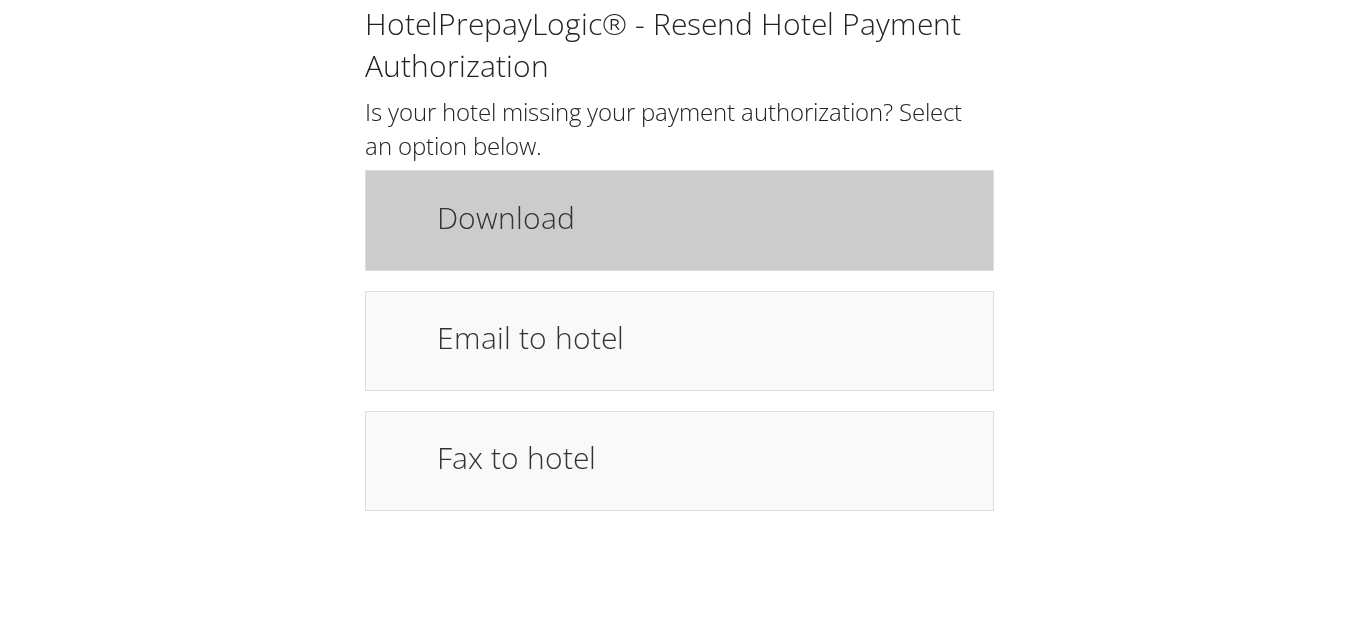 click on "Download" at bounding box center (705, 217) 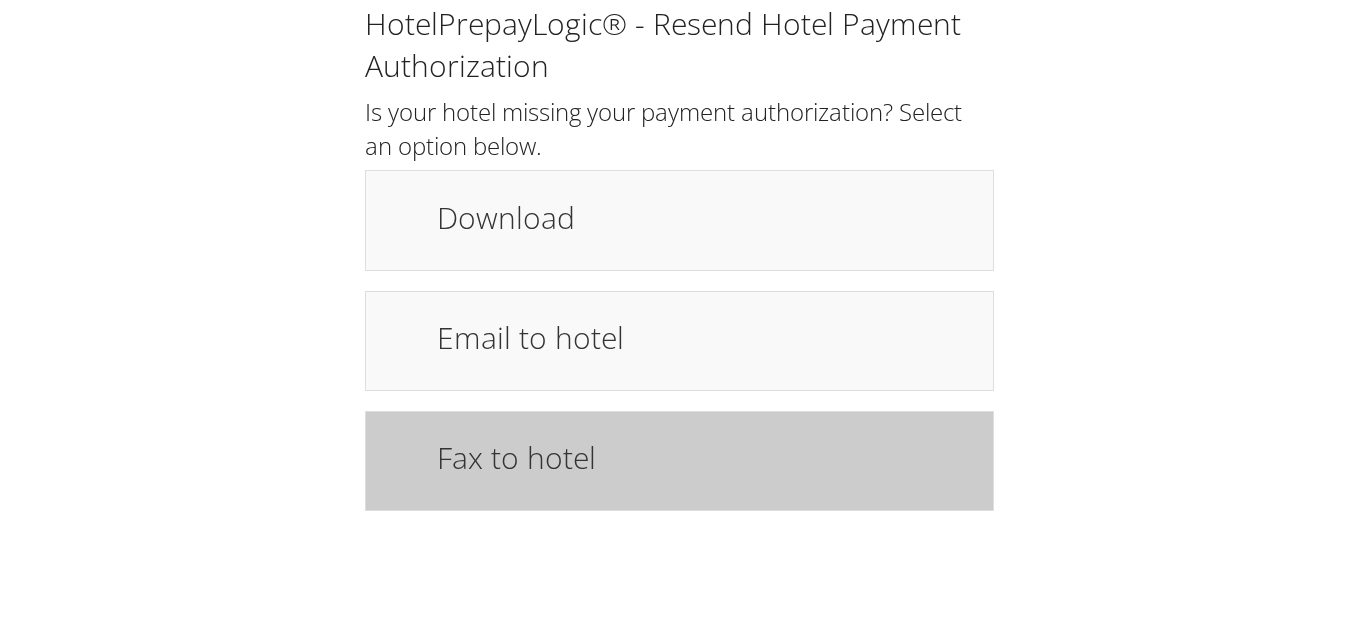 click on "Fax to hotel" at bounding box center (705, 457) 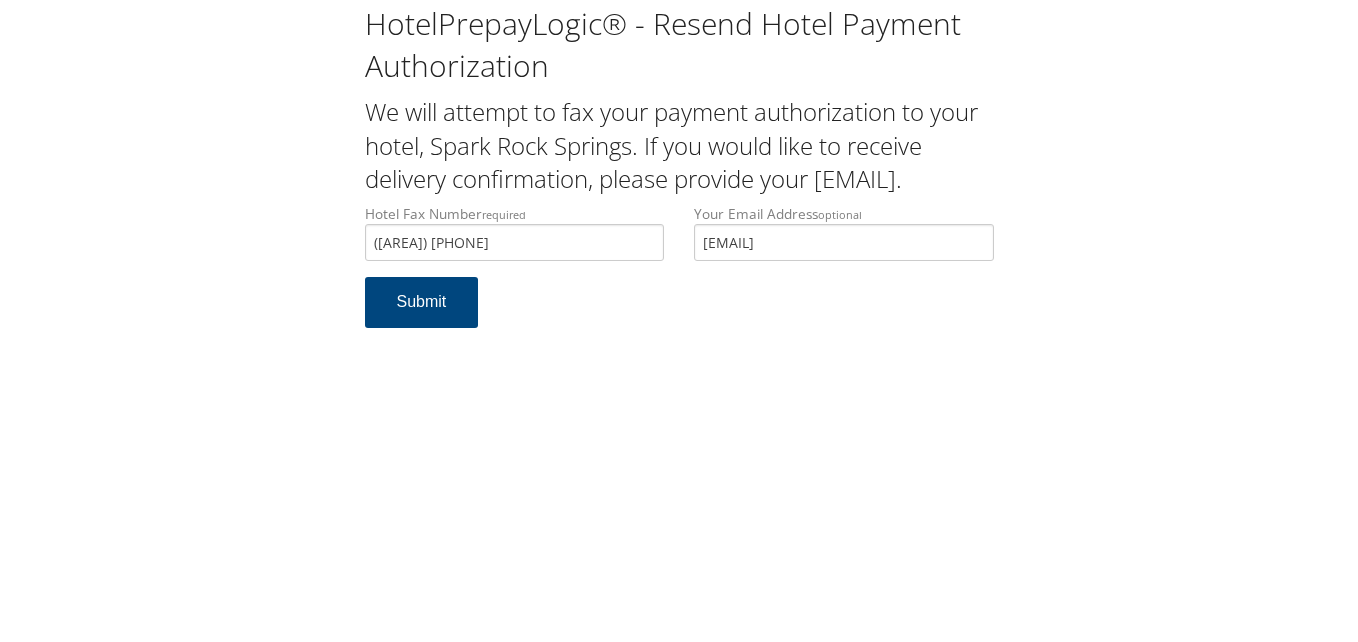 scroll, scrollTop: 0, scrollLeft: 0, axis: both 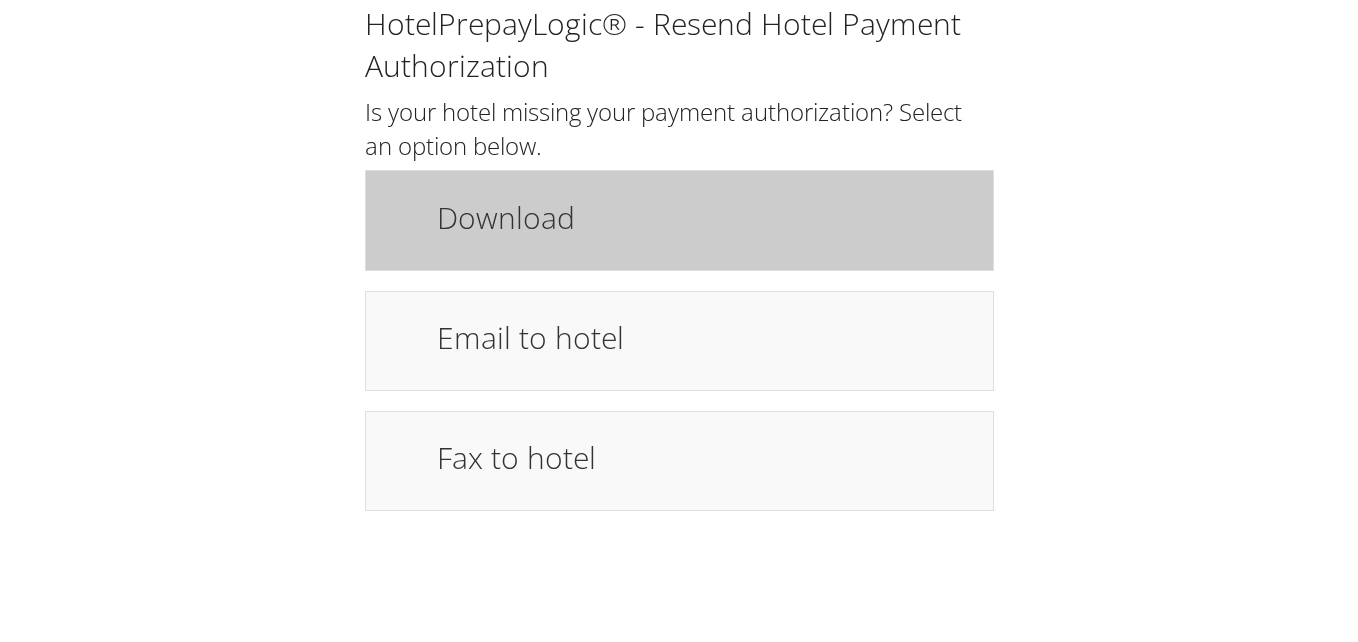 click on "Download" at bounding box center [705, 220] 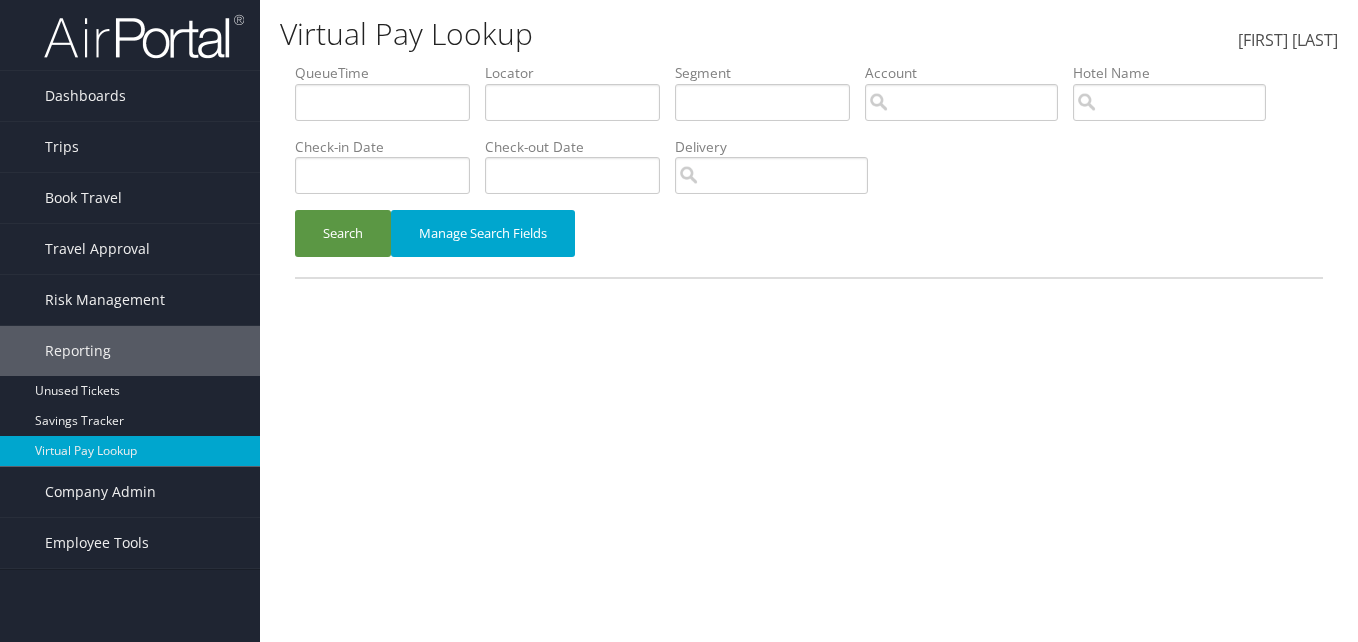 scroll, scrollTop: 0, scrollLeft: 0, axis: both 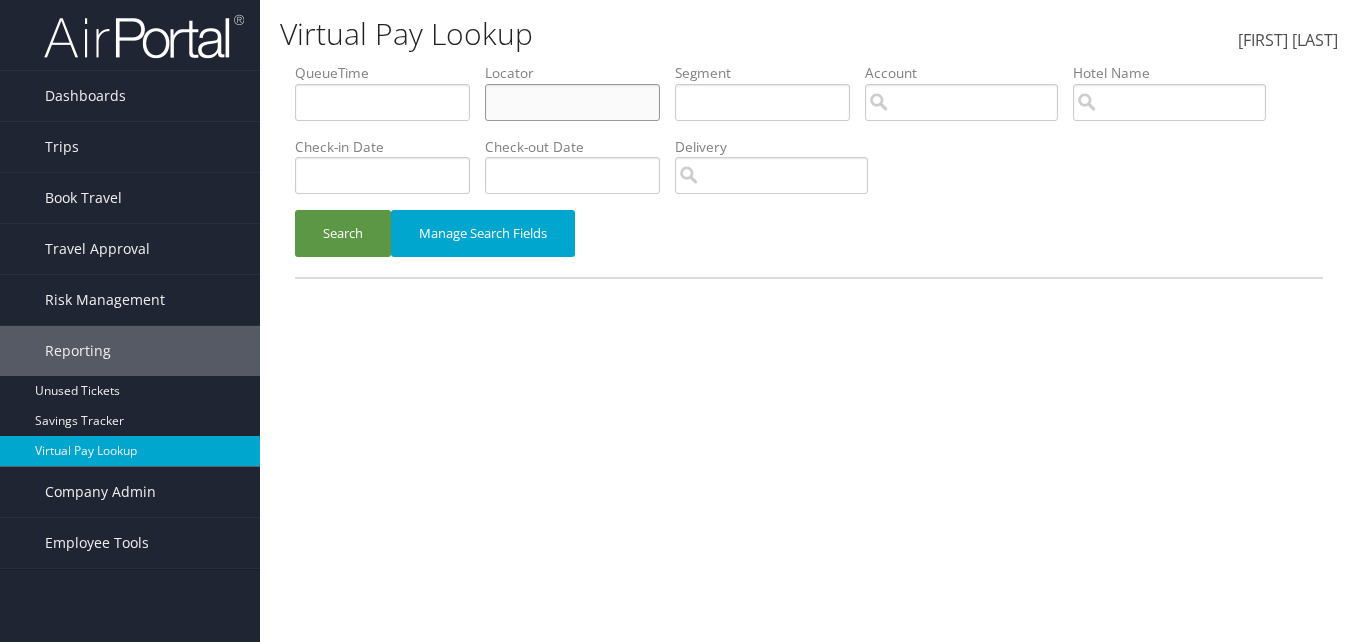 click at bounding box center (382, 102) 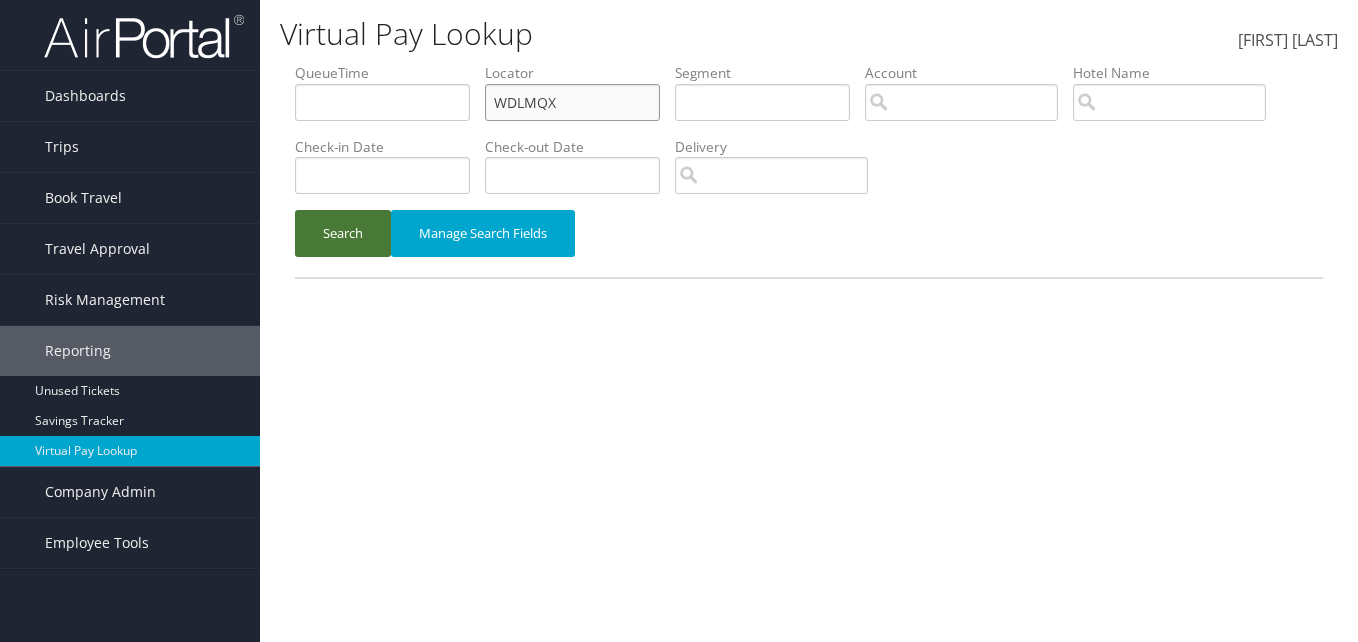 type on "WDLMQX" 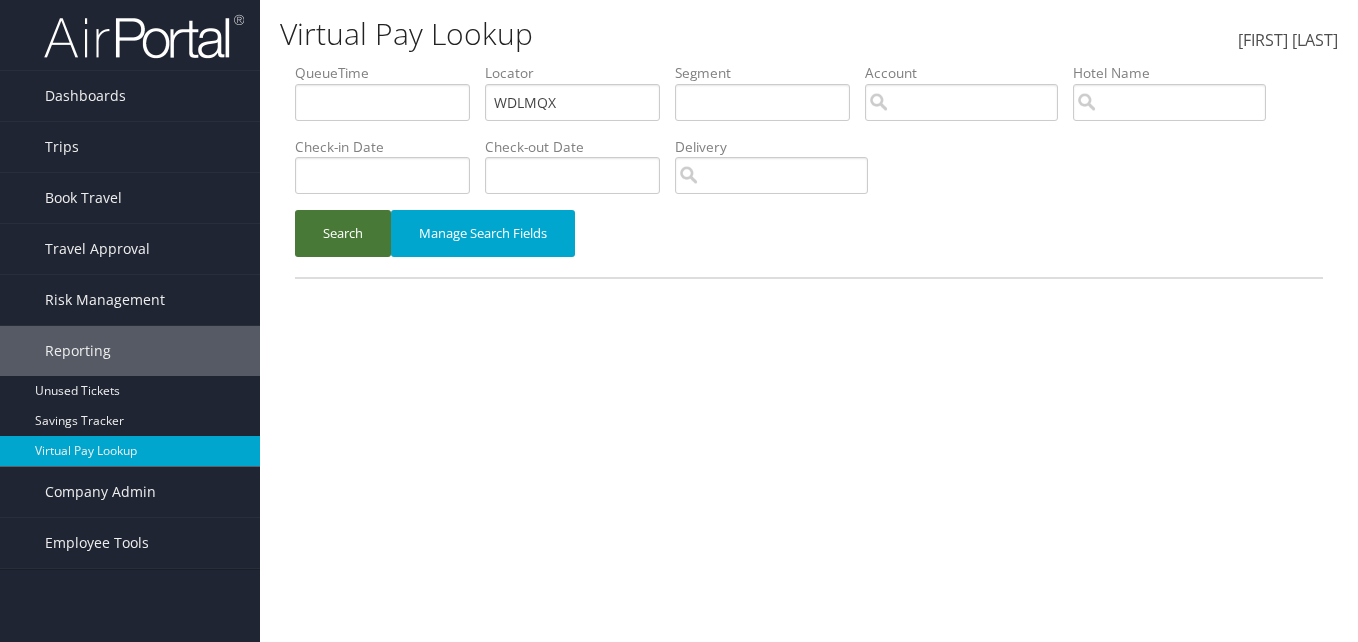 click on "Search" at bounding box center (343, 233) 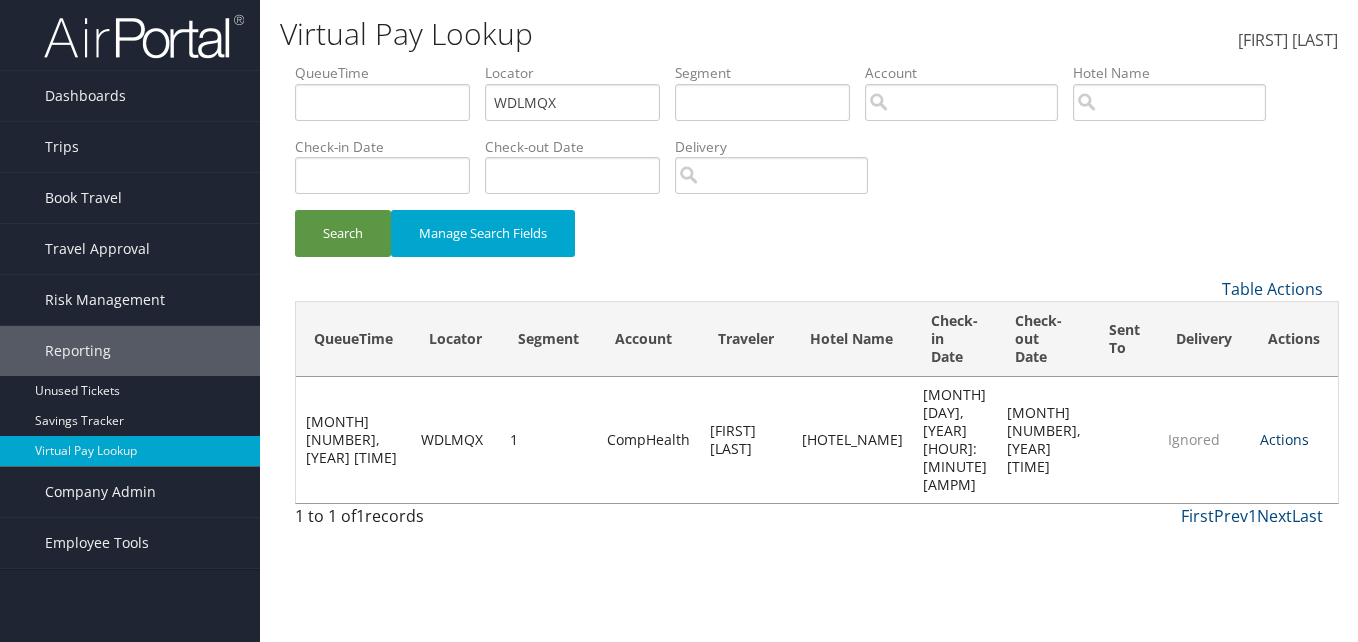 click on "Actions" at bounding box center [1284, 439] 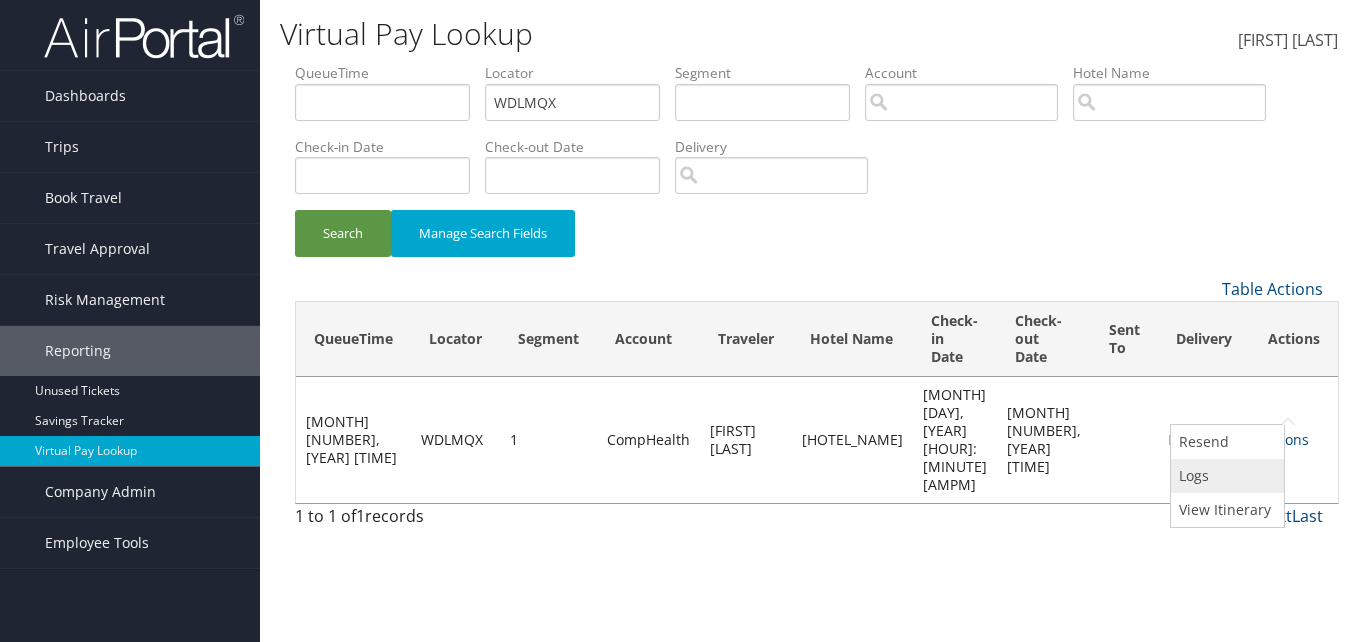 click on "Logs" at bounding box center [1225, 476] 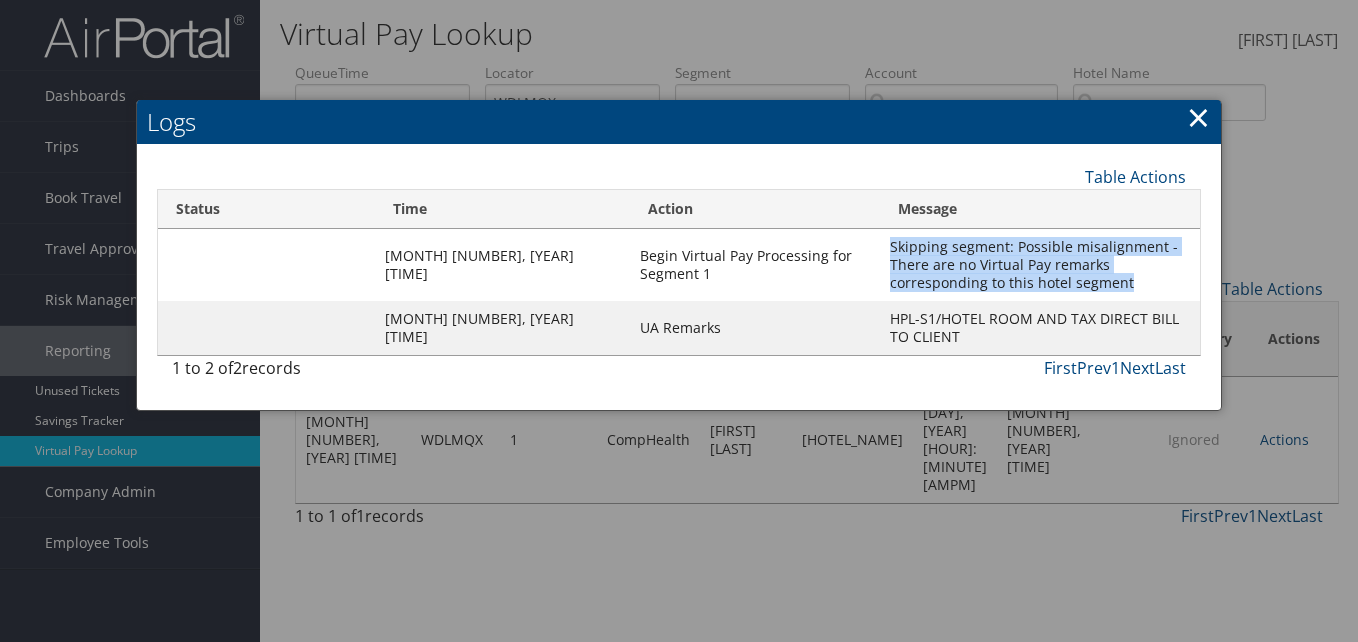 drag, startPoint x: 872, startPoint y: 243, endPoint x: 1017, endPoint y: 280, distance: 149.64626 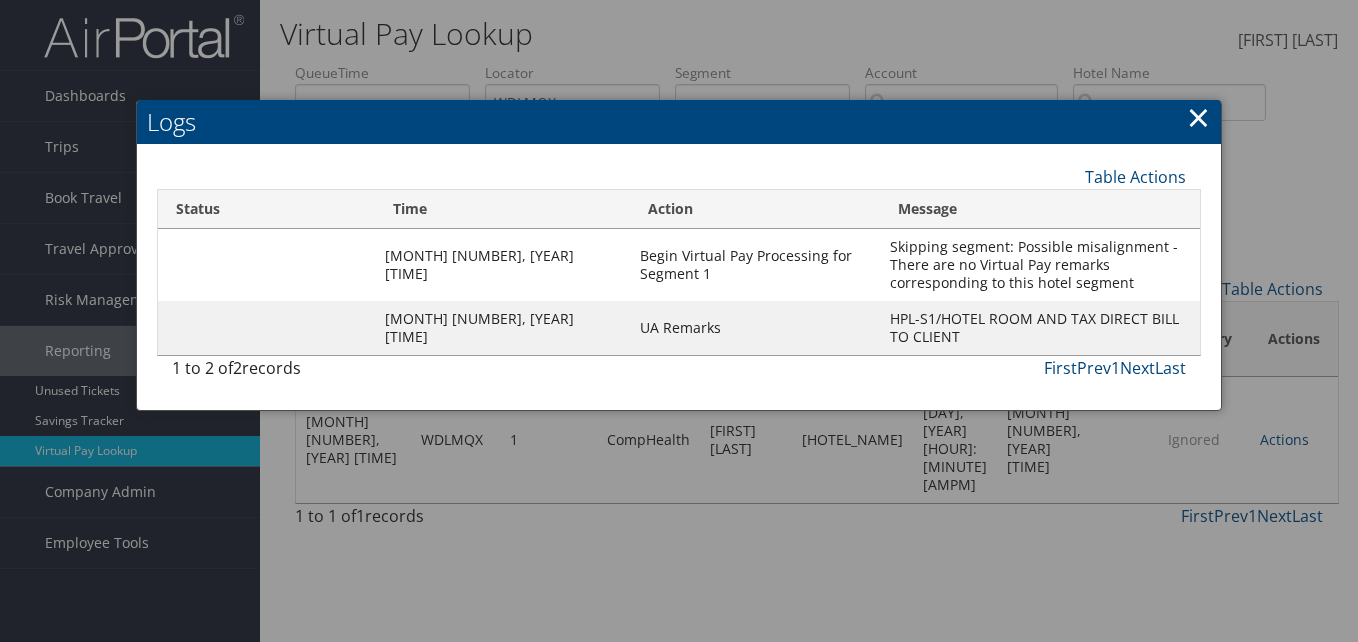 click on "×" at bounding box center [1198, 117] 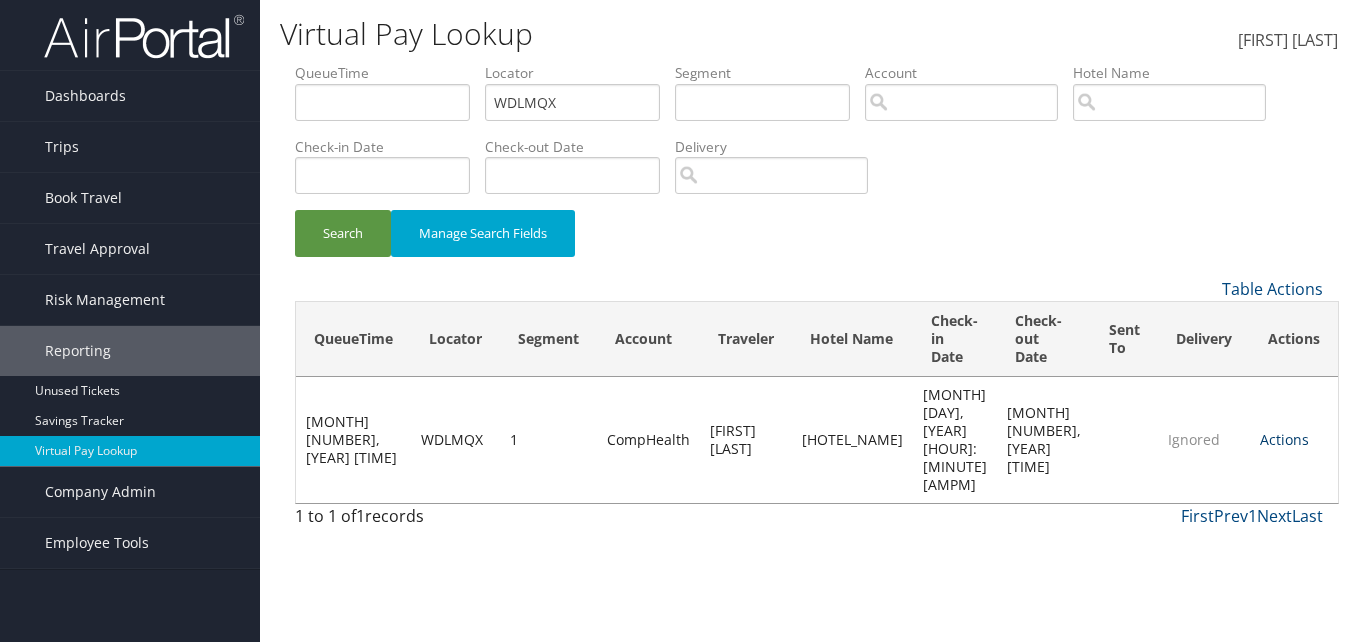 click on "Actions" at bounding box center [1284, 439] 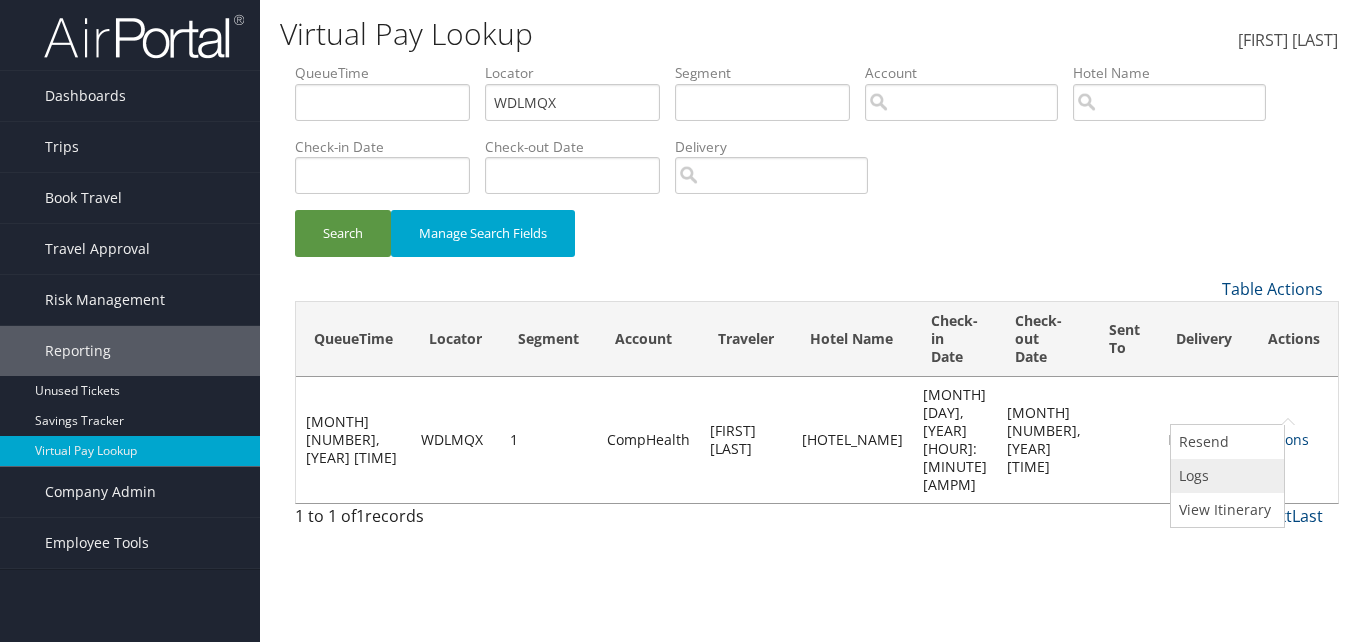 click on "Logs" at bounding box center [1225, 476] 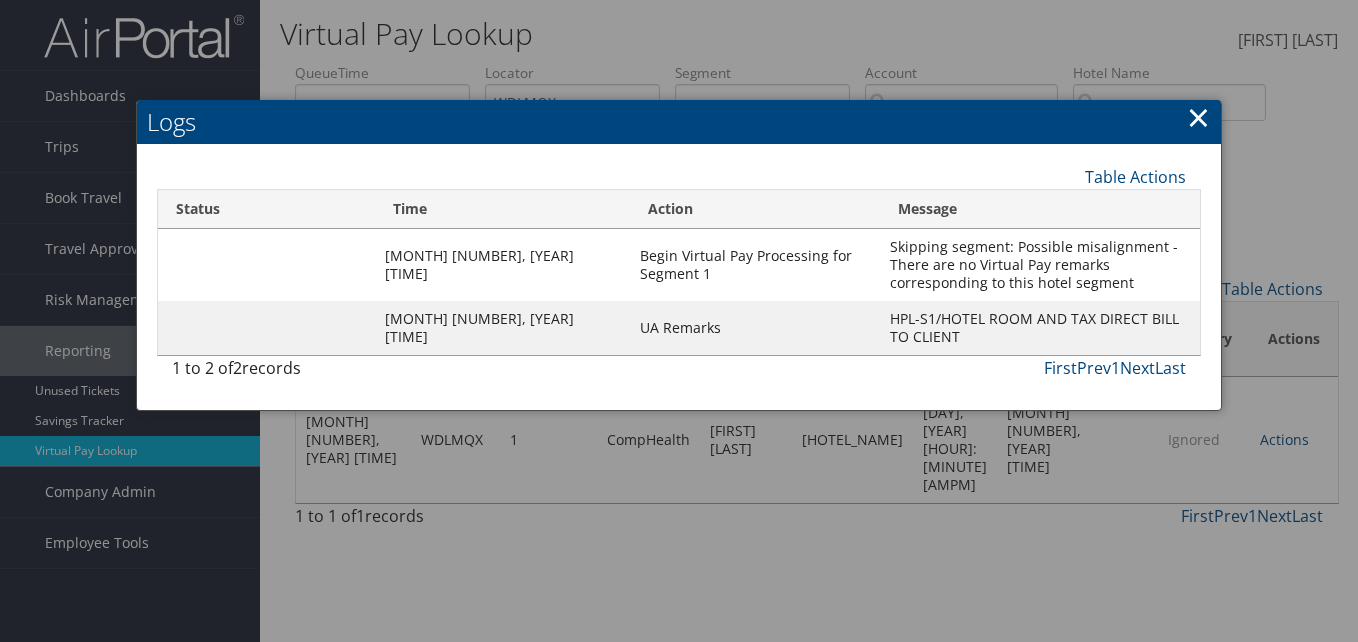 click on "×" at bounding box center [1198, 117] 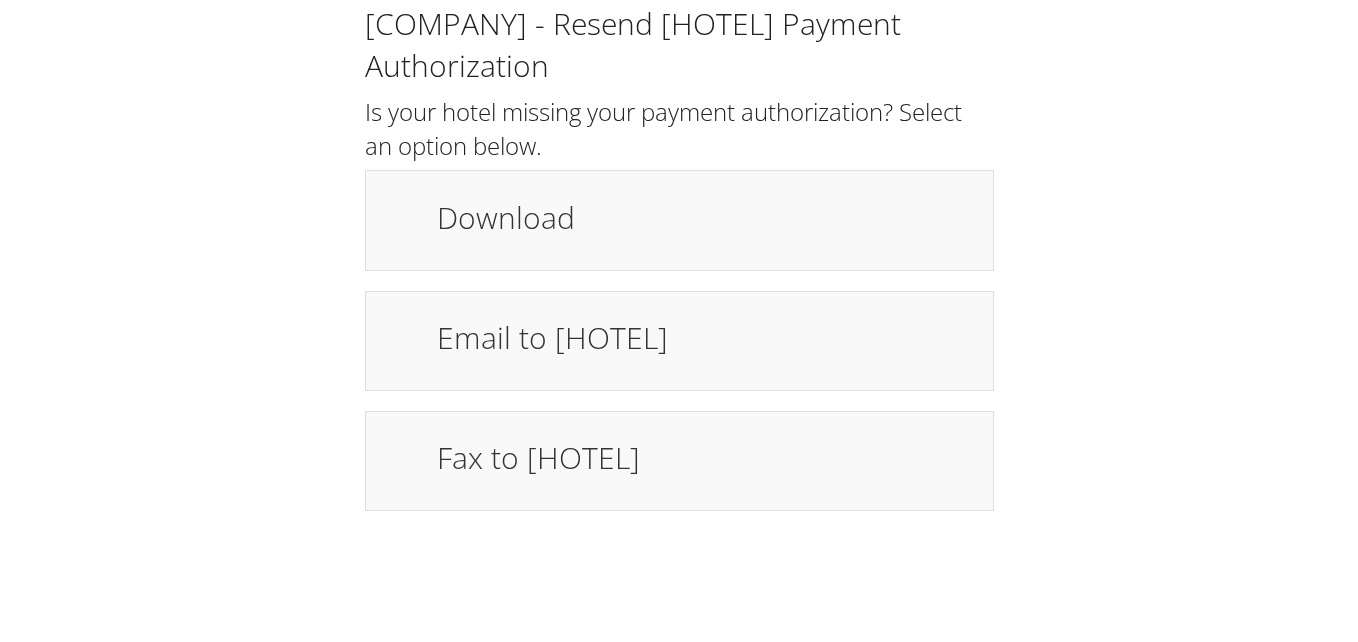 scroll, scrollTop: 0, scrollLeft: 0, axis: both 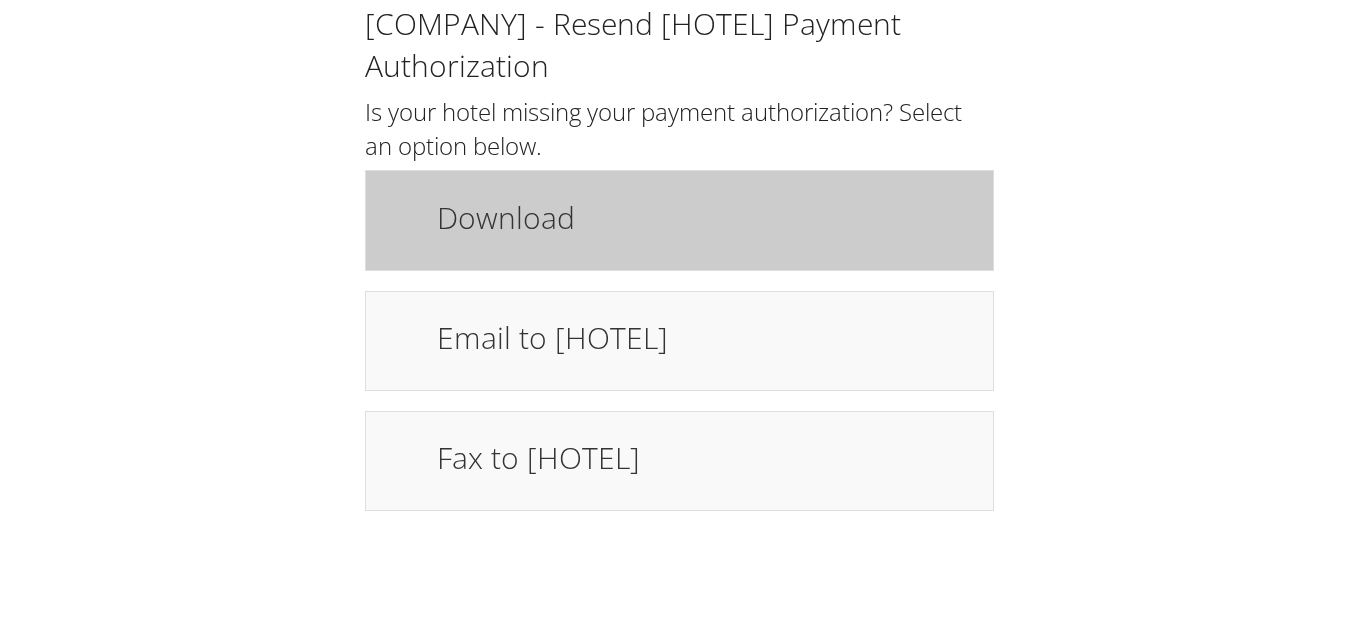 click on "Download" at bounding box center (705, 217) 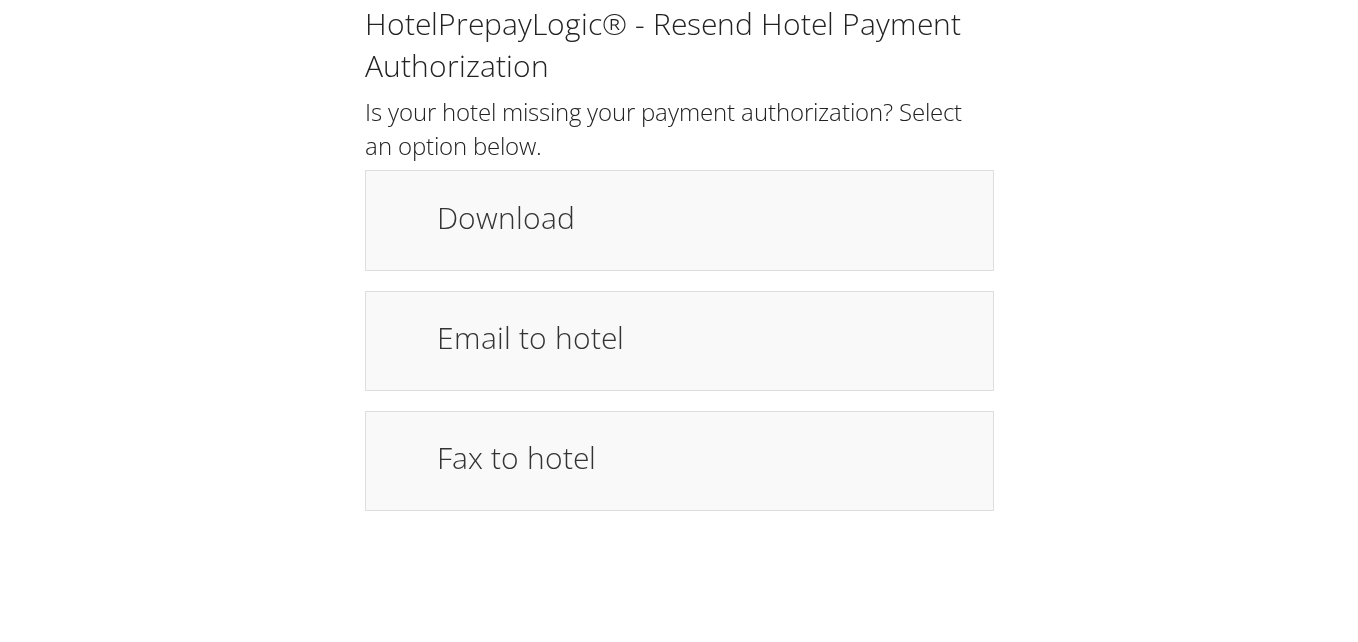 scroll, scrollTop: 0, scrollLeft: 0, axis: both 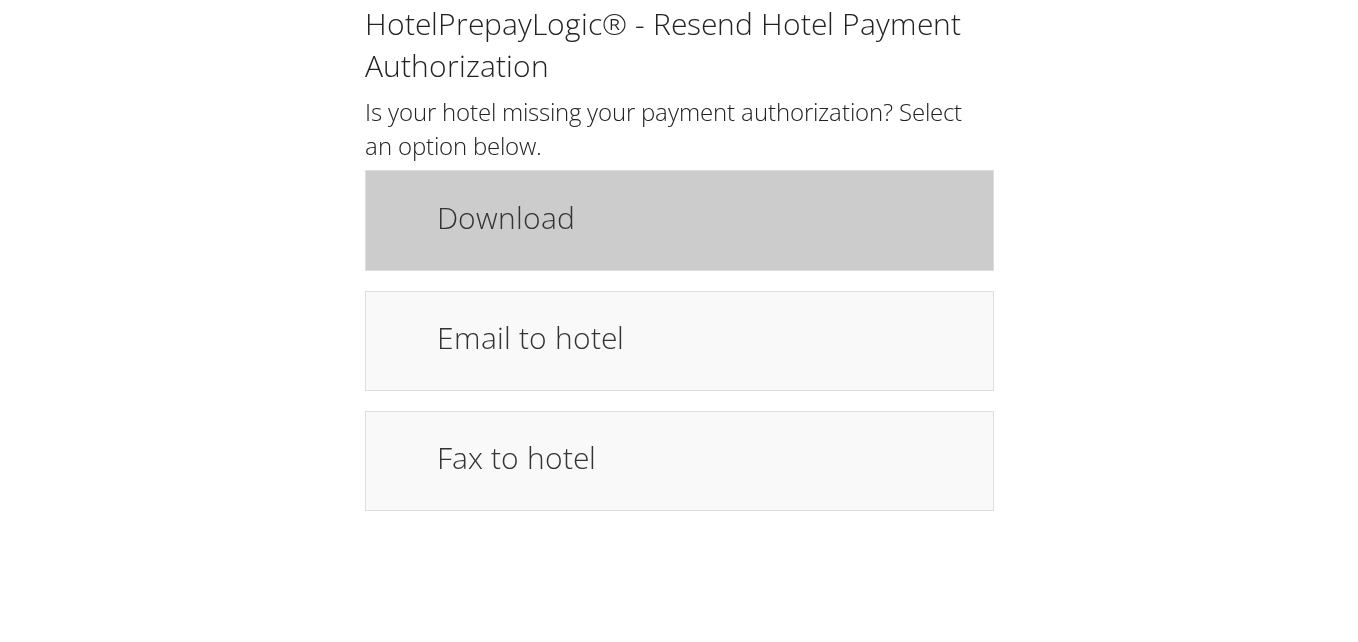 click on "Download" at bounding box center (705, 217) 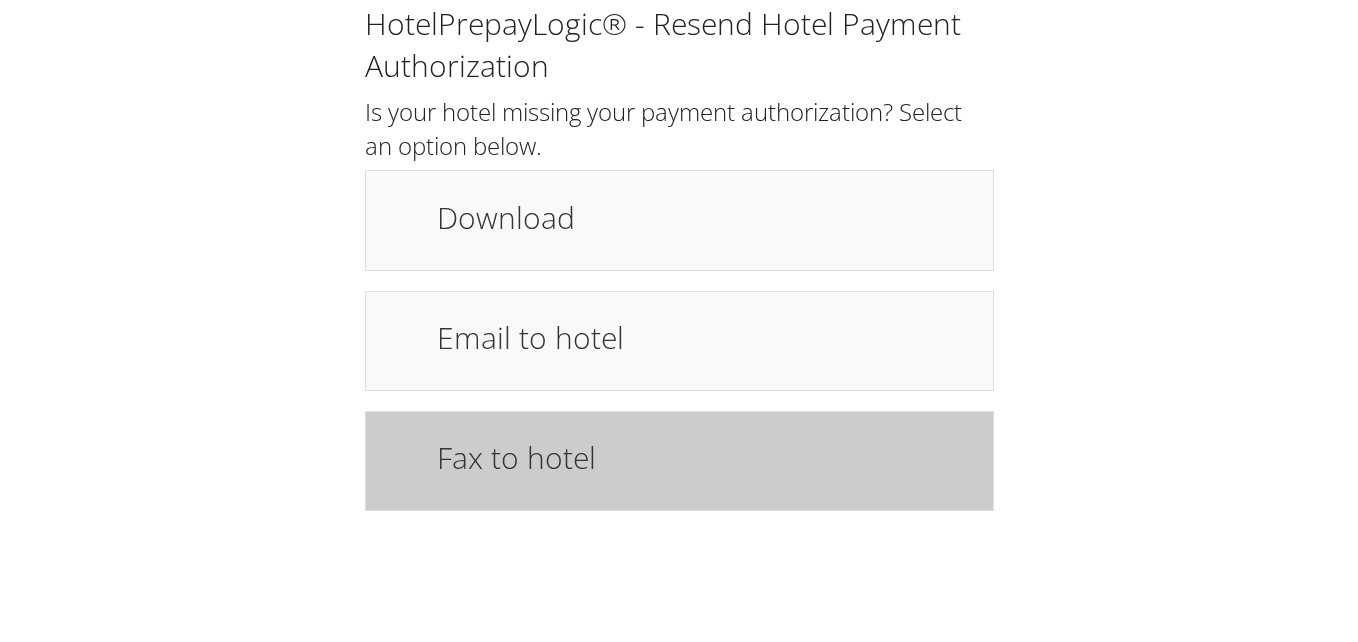 drag, startPoint x: 522, startPoint y: 444, endPoint x: 533, endPoint y: 424, distance: 22.825424 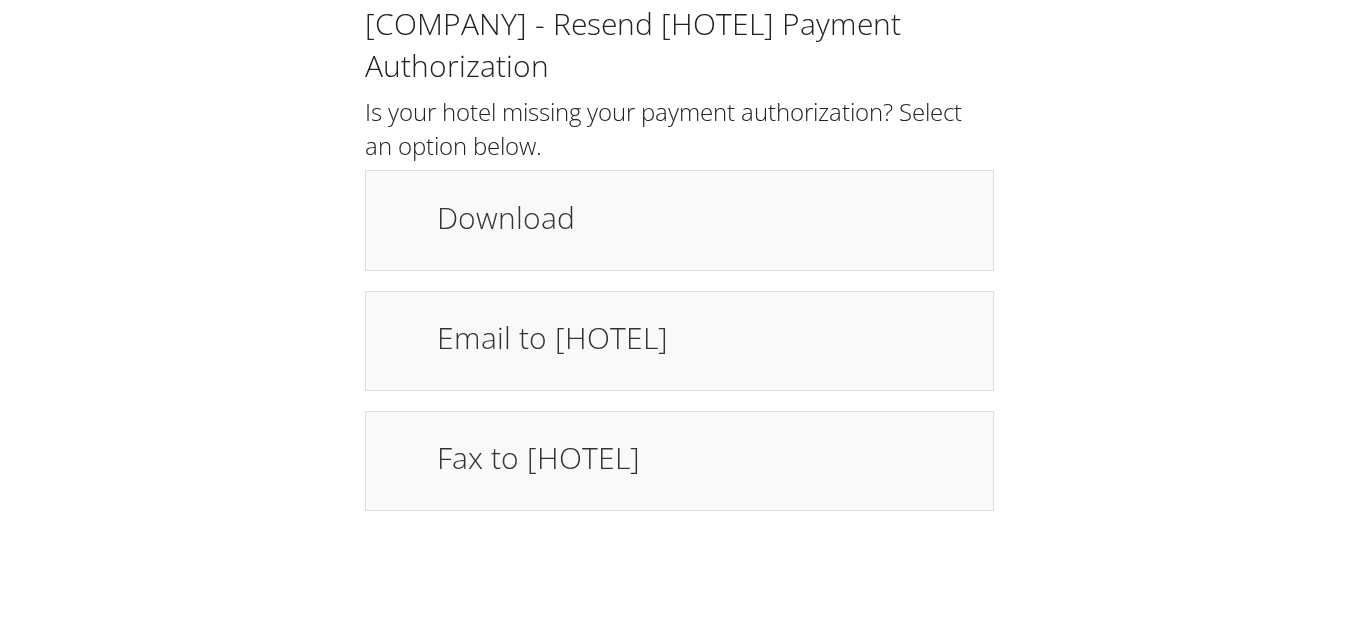scroll, scrollTop: 0, scrollLeft: 0, axis: both 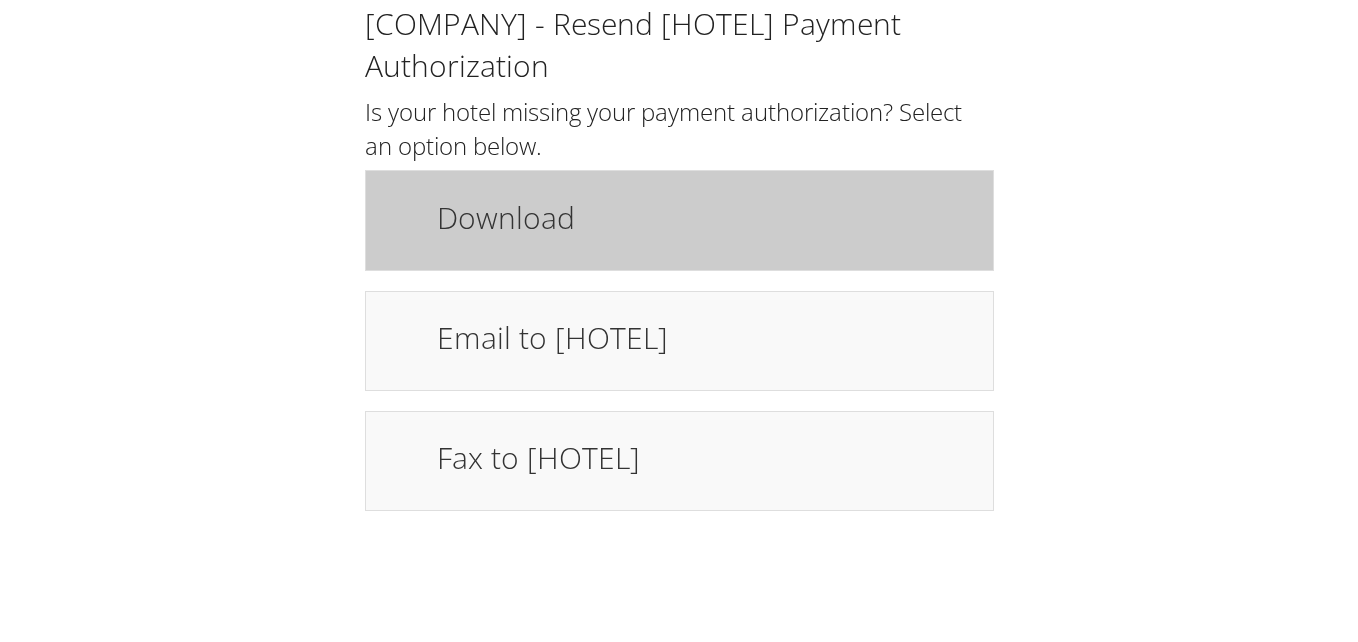 click on "Download" at bounding box center [705, 217] 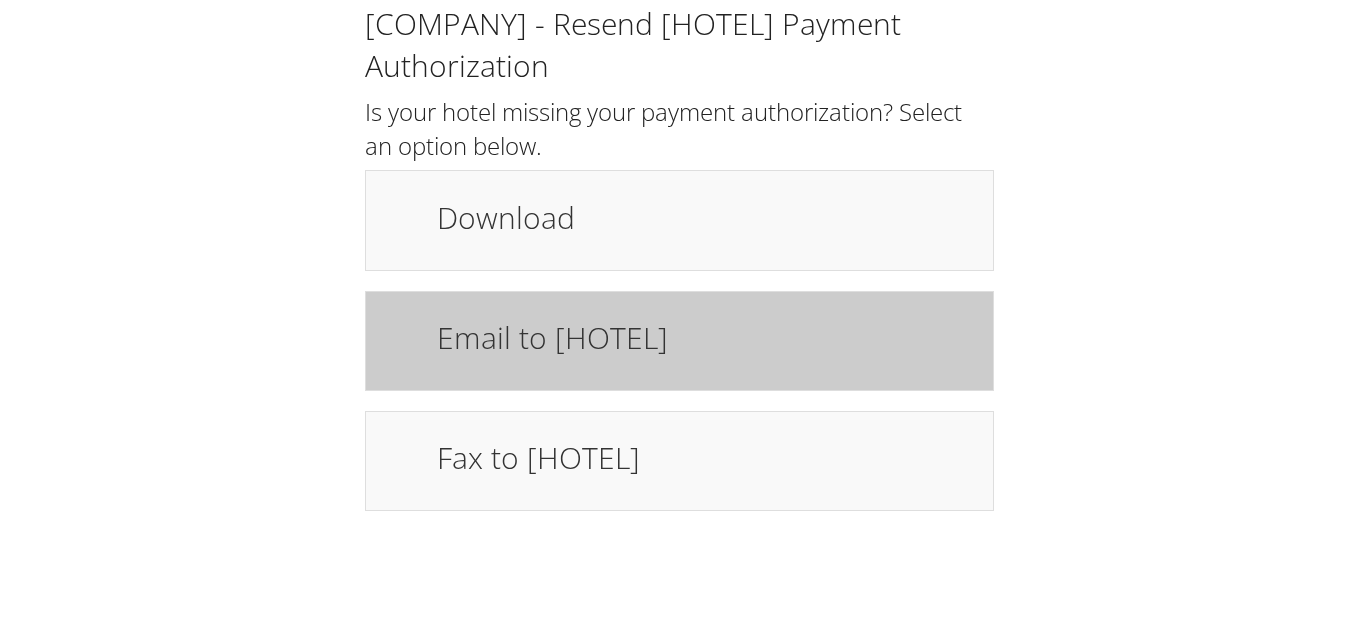 click on "Email to hotel" at bounding box center (705, 337) 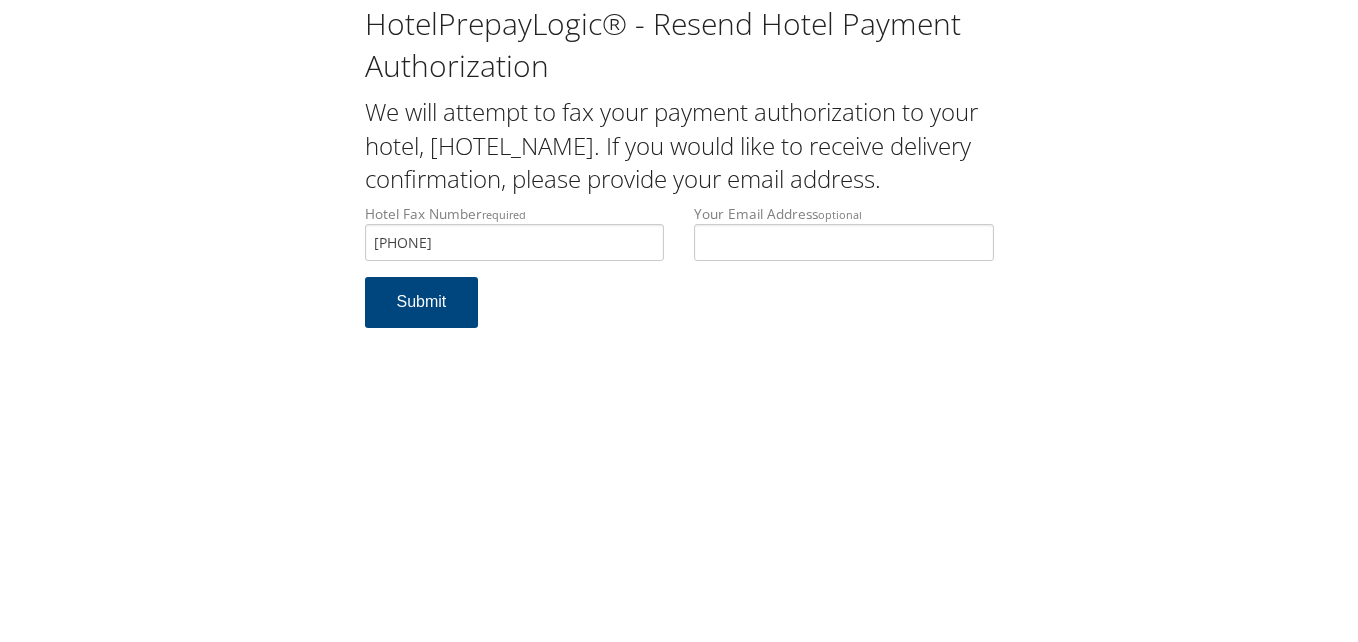 scroll, scrollTop: 0, scrollLeft: 0, axis: both 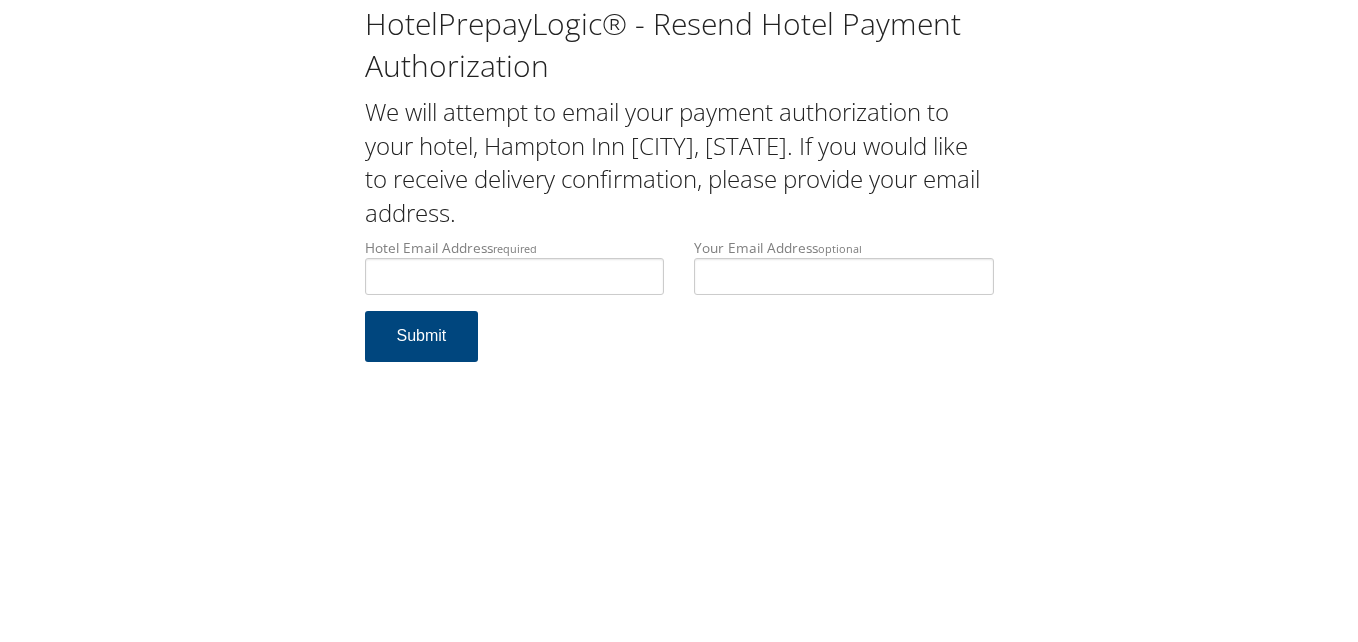 type 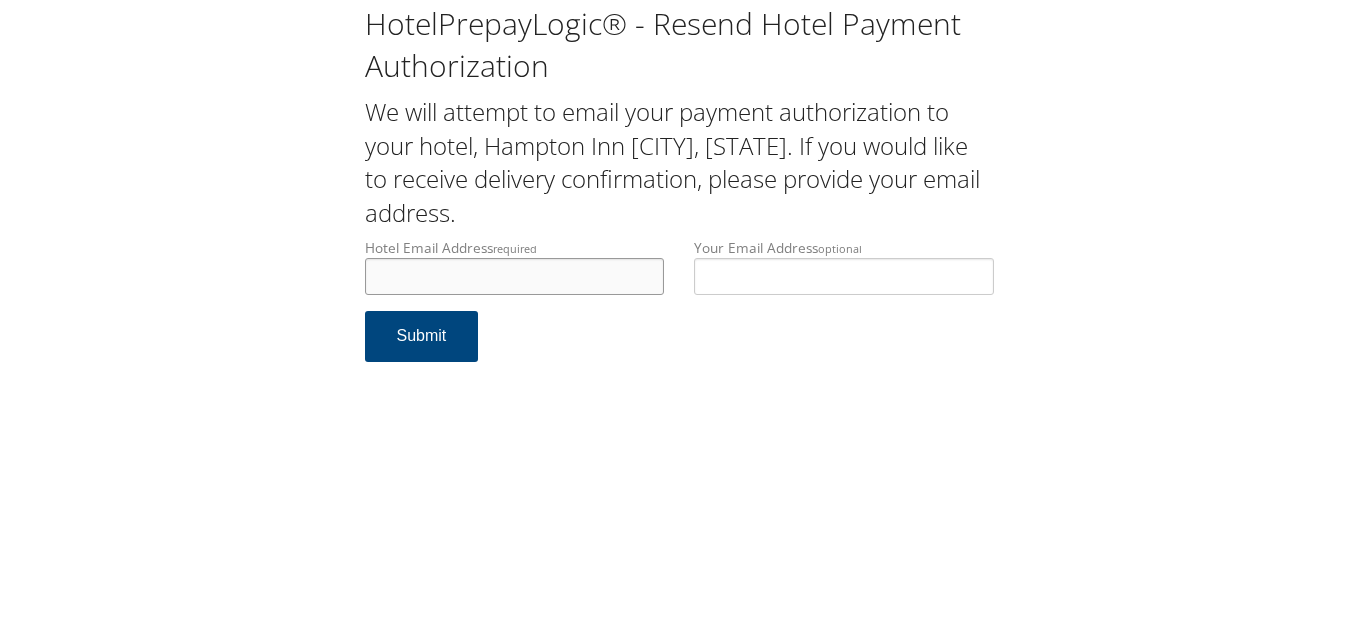 click on "Hotel Email Address  required" at bounding box center (515, 276) 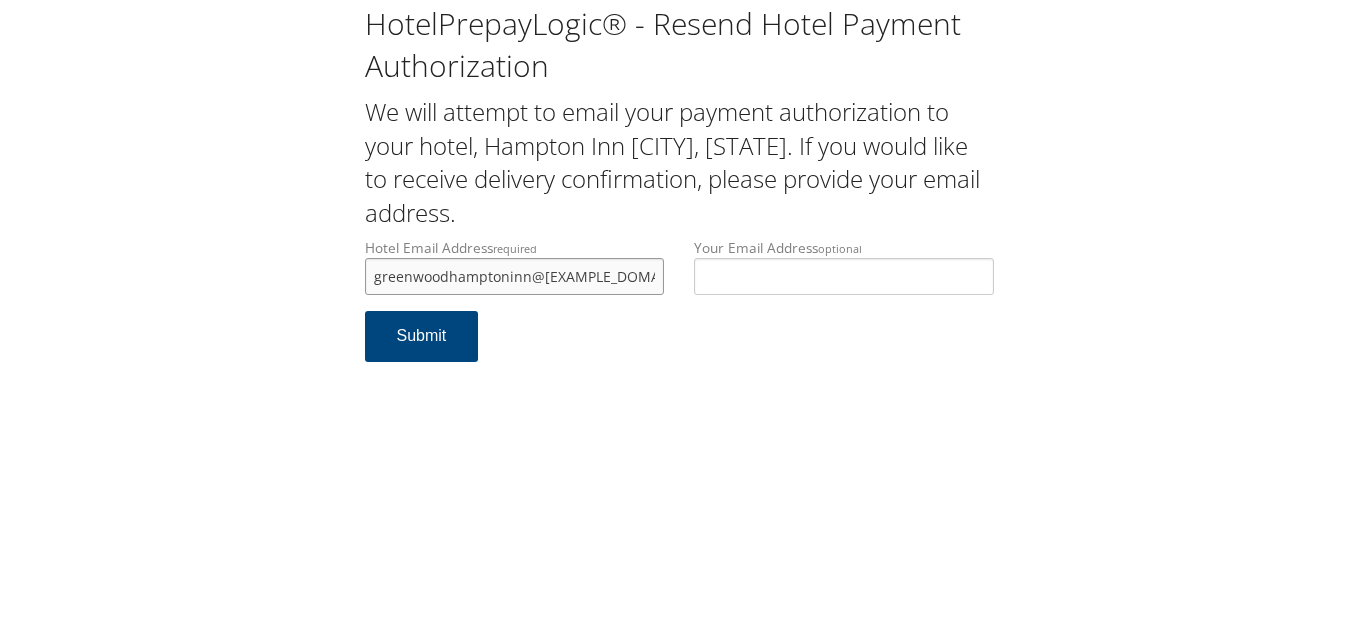 type on "greenwoodhamptoninn@gmail.com" 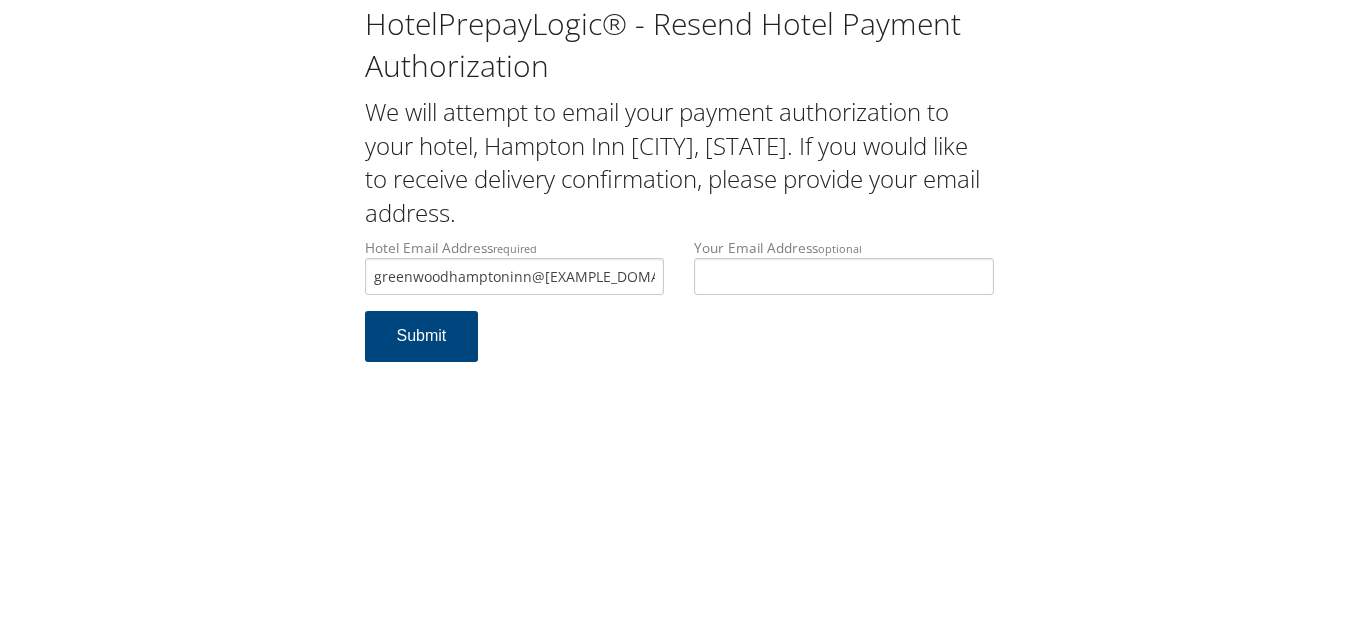click on "HotelPrepayLogic® - Resend Hotel Payment Authorization
We will attempt to email your payment authorization to your hotel, Hampton Inn Greenwood Sc.
If you would like to receive delivery confirmation, please provide your email address.
Hotel Email Address  required
greenwoodhamptoninn@gmail.com
Hotel email address is required
Your Email Address  optional
Submit" at bounding box center (679, 192) 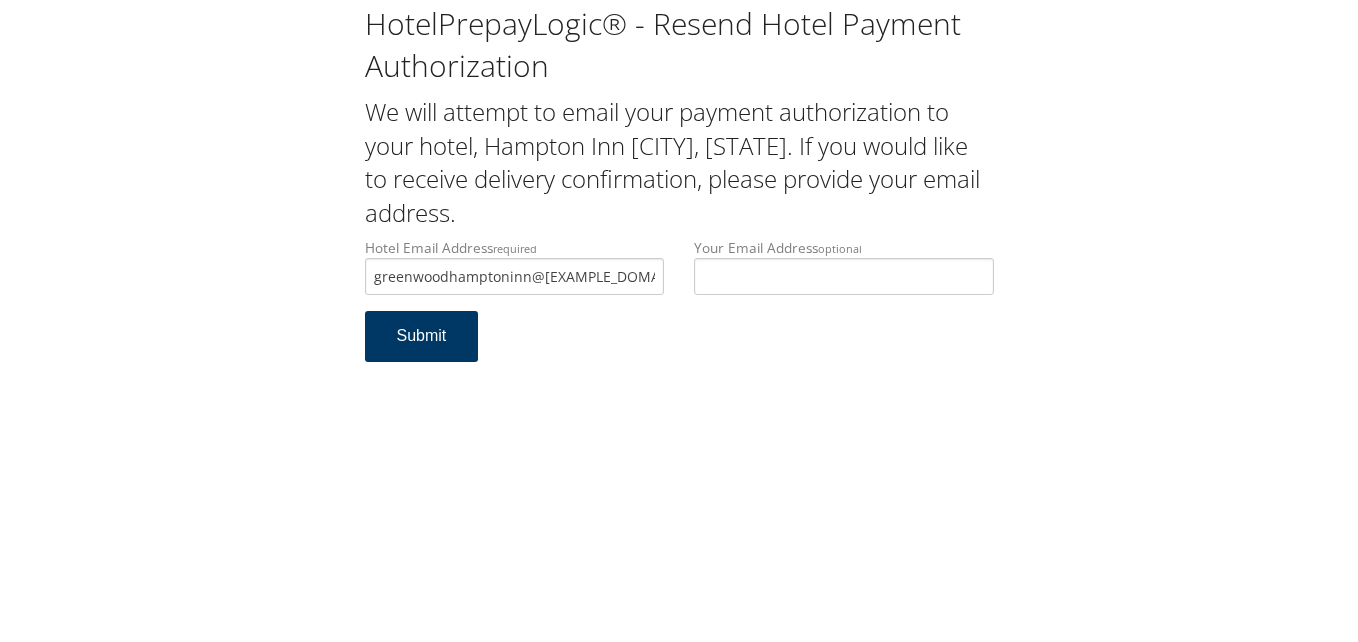 click on "Submit" at bounding box center [422, 336] 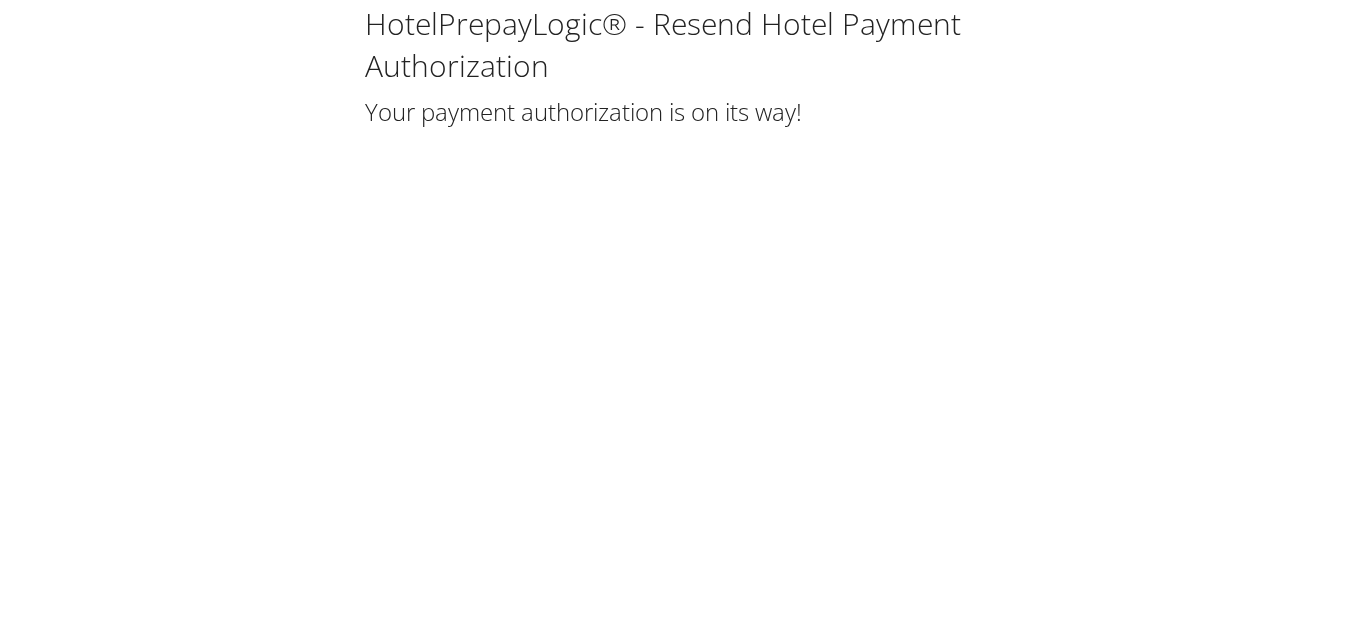 scroll, scrollTop: 0, scrollLeft: 0, axis: both 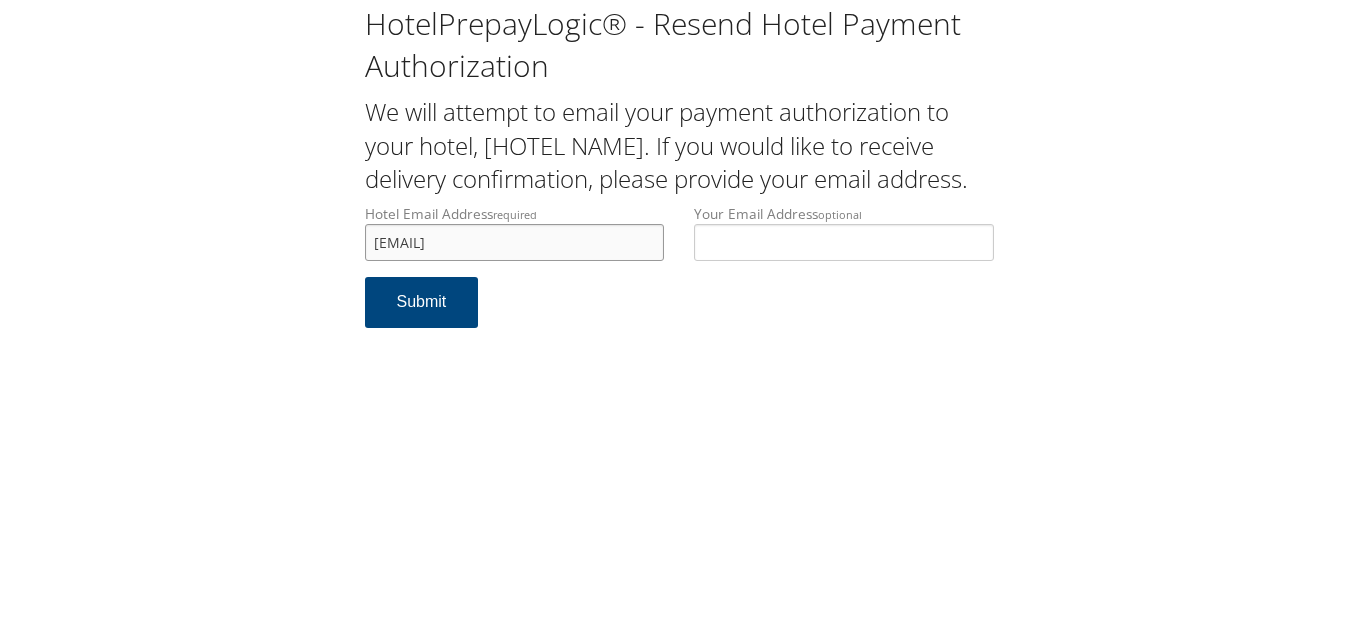 drag, startPoint x: 619, startPoint y: 279, endPoint x: 327, endPoint y: 300, distance: 292.75415 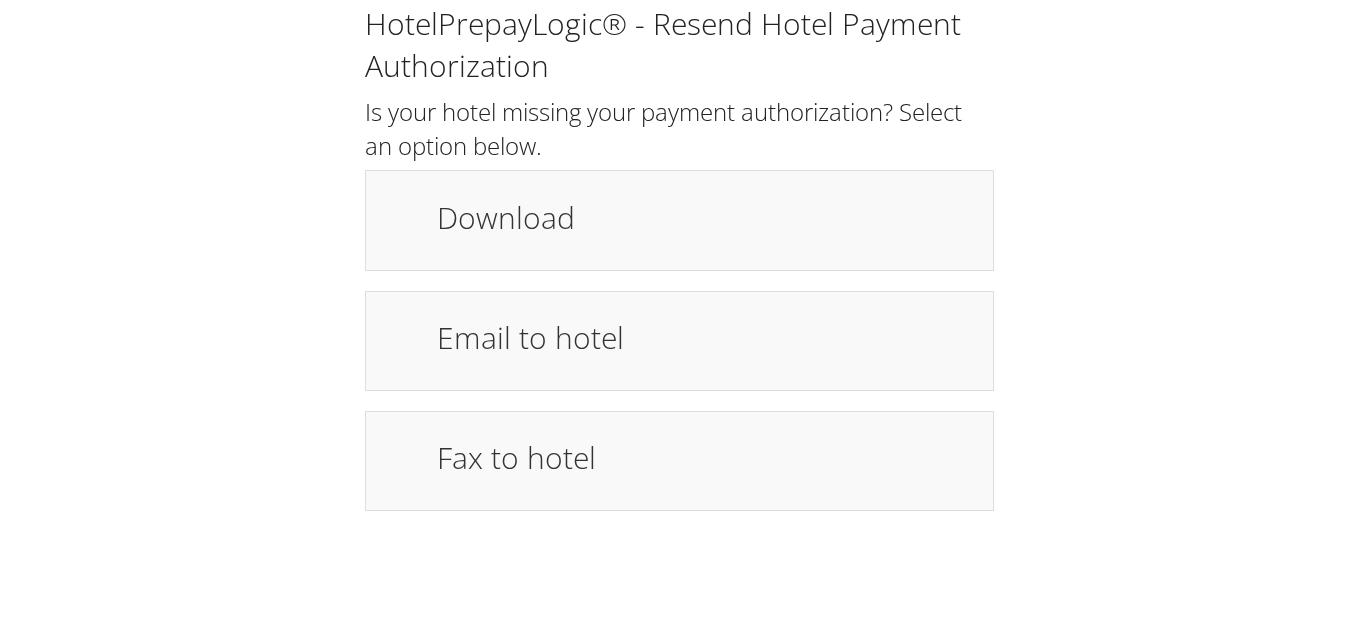 scroll, scrollTop: 0, scrollLeft: 0, axis: both 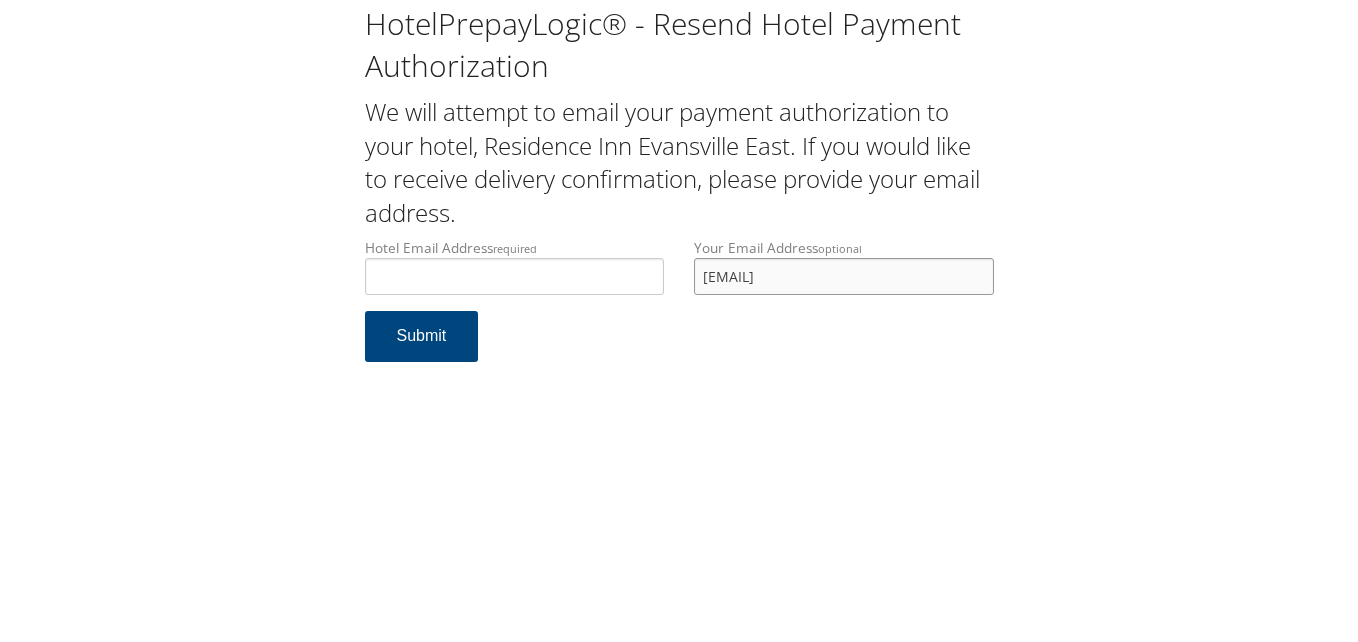 drag, startPoint x: 899, startPoint y: 280, endPoint x: 365, endPoint y: 294, distance: 534.1835 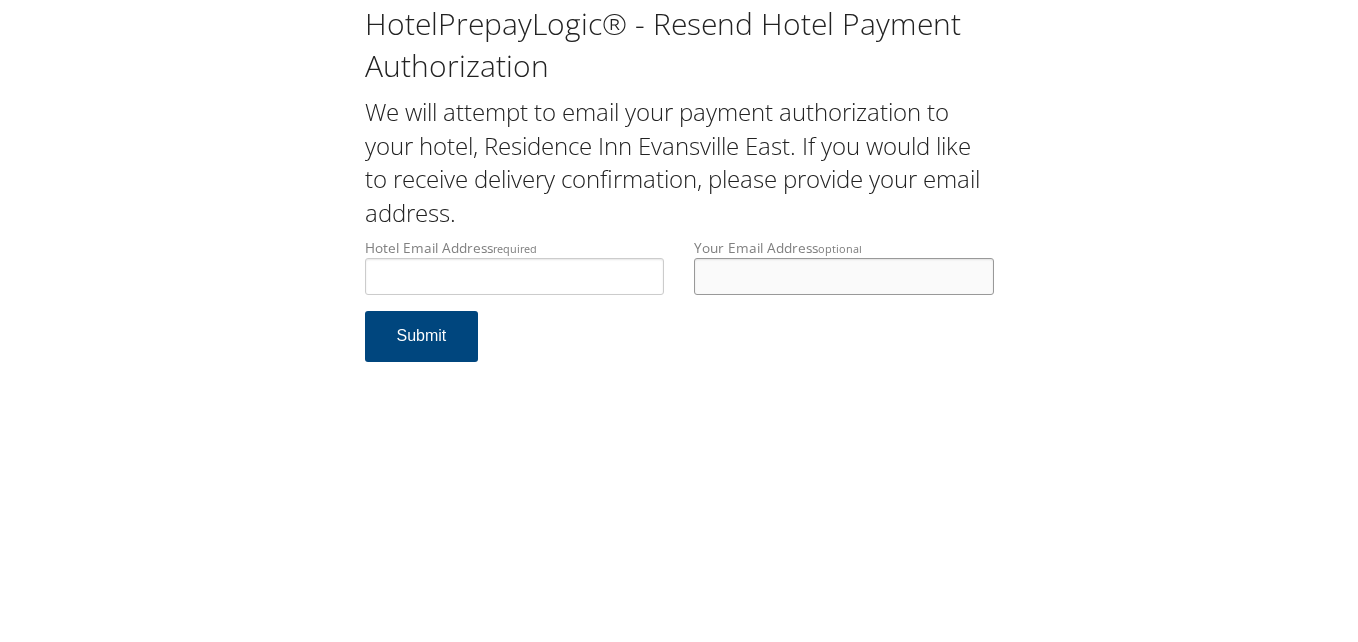 type 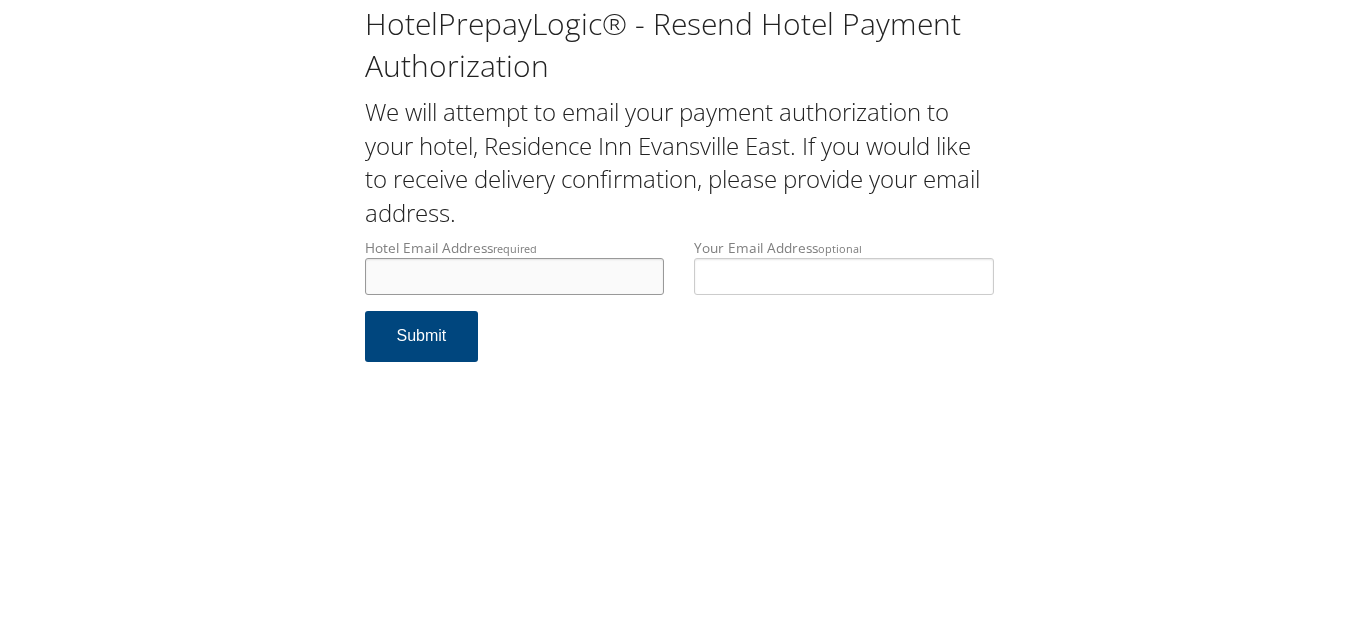 click on "Hotel Email Address  required" at bounding box center [515, 276] 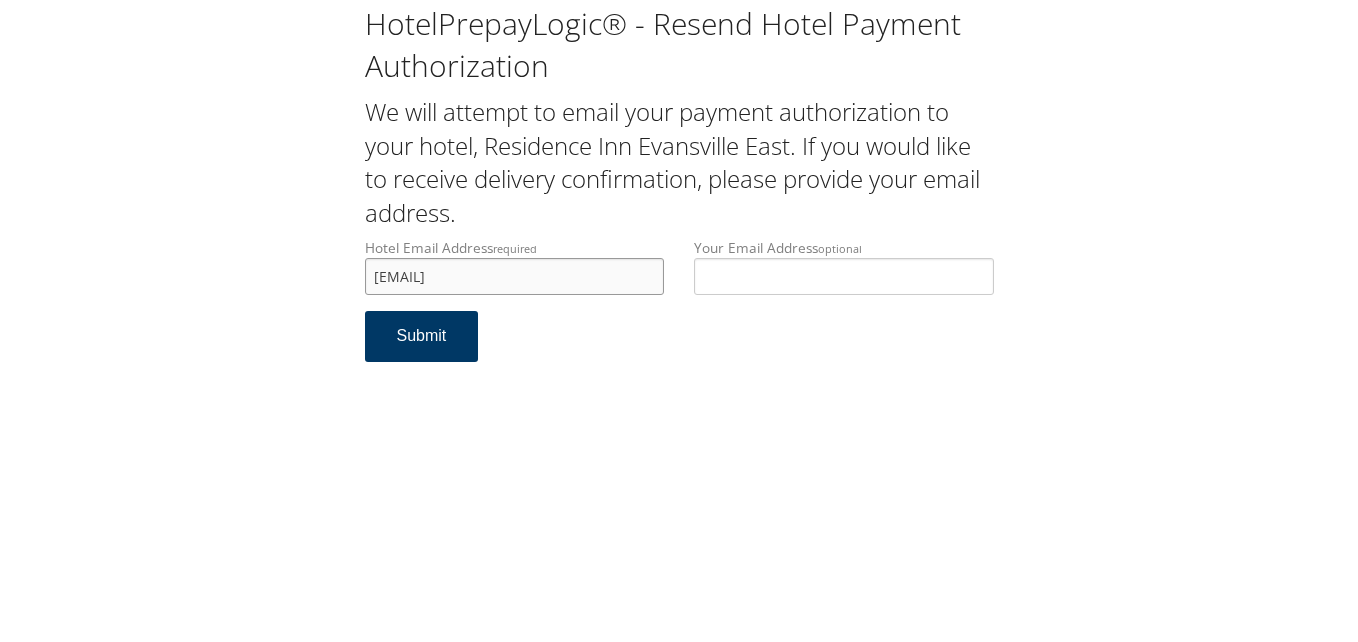 type on "evvrifrontdesk@gmail.com" 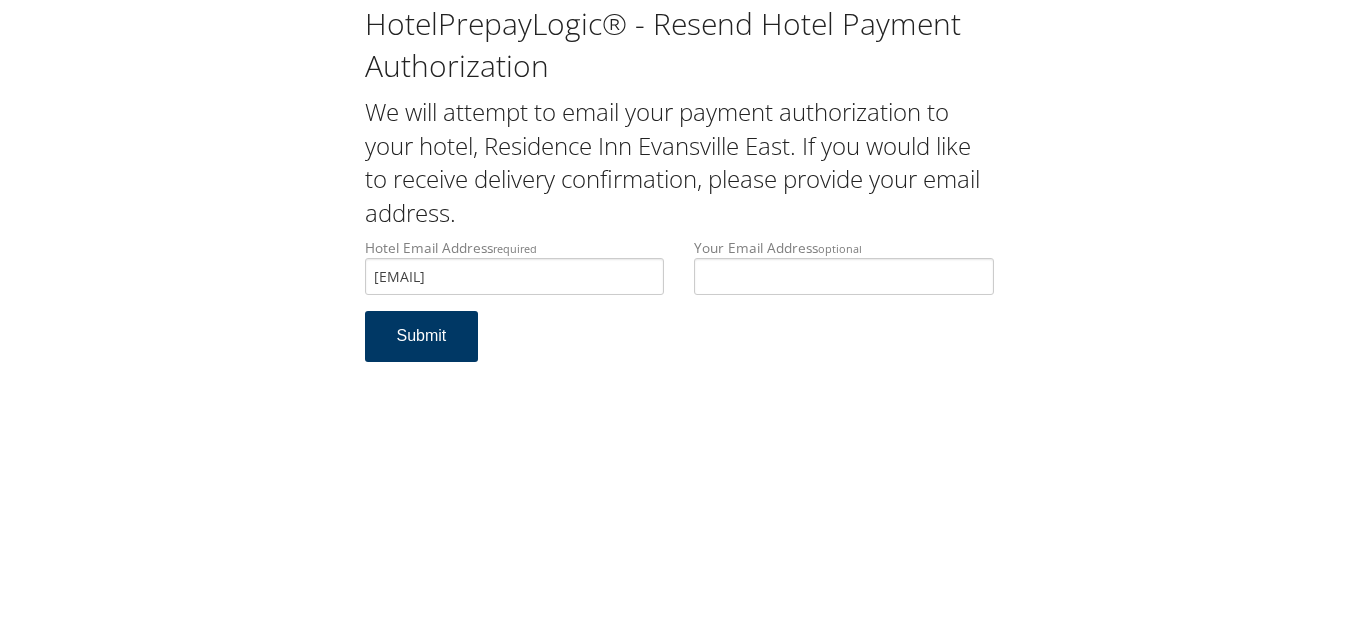 click on "Submit" at bounding box center [422, 336] 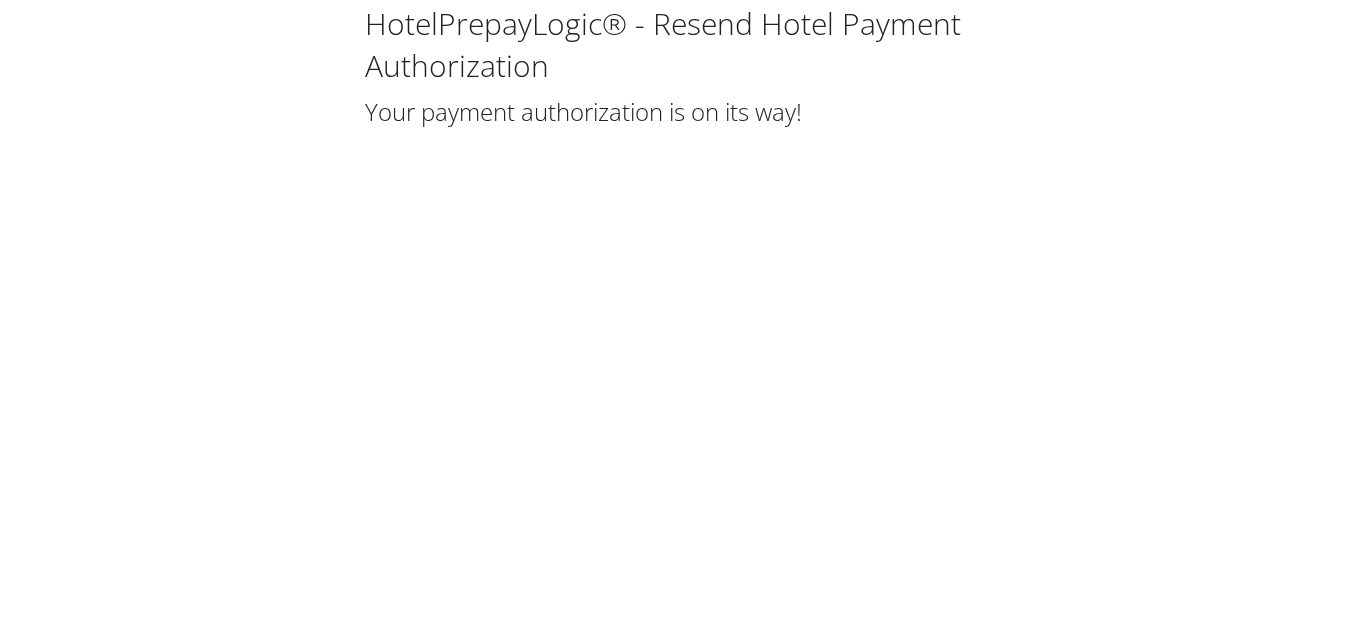scroll, scrollTop: 0, scrollLeft: 0, axis: both 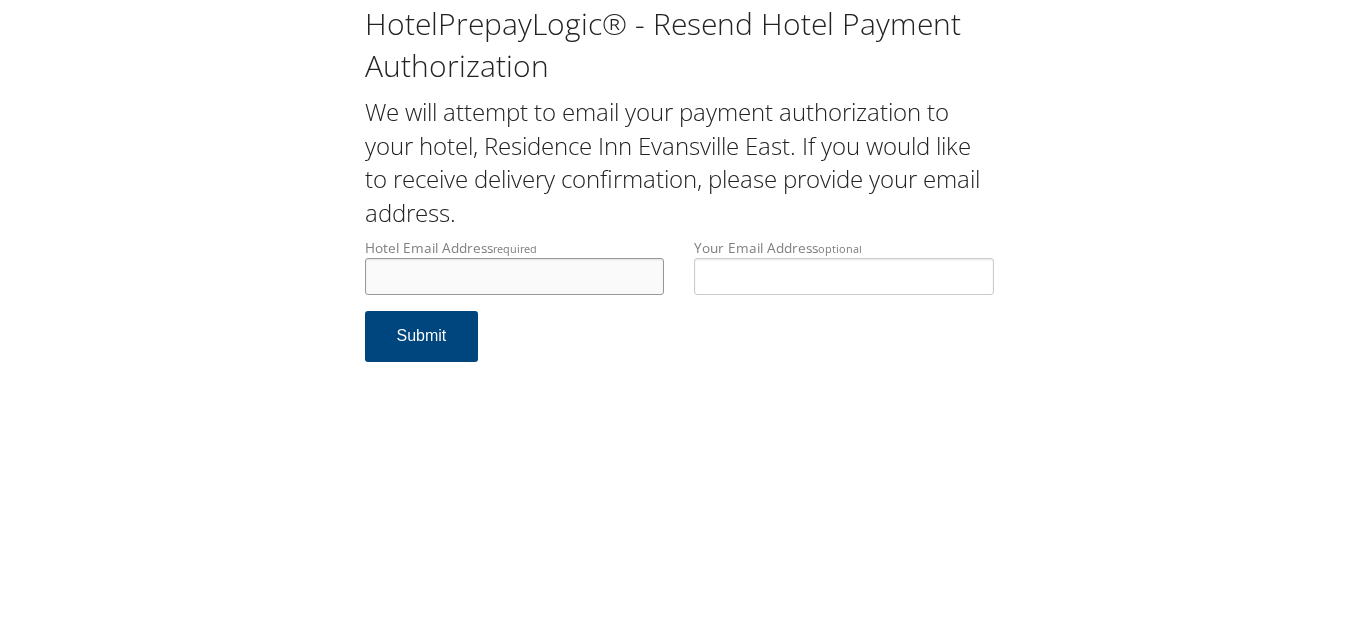 drag, startPoint x: 595, startPoint y: 270, endPoint x: 208, endPoint y: 278, distance: 387.08267 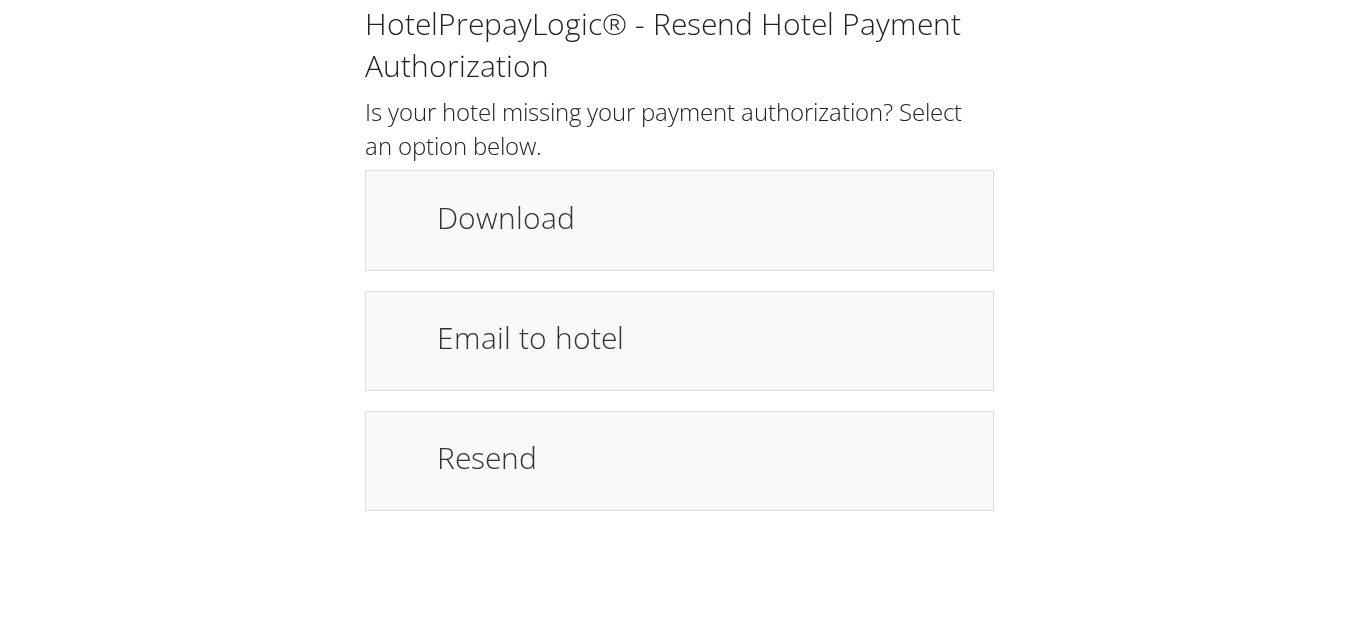 scroll, scrollTop: 0, scrollLeft: 0, axis: both 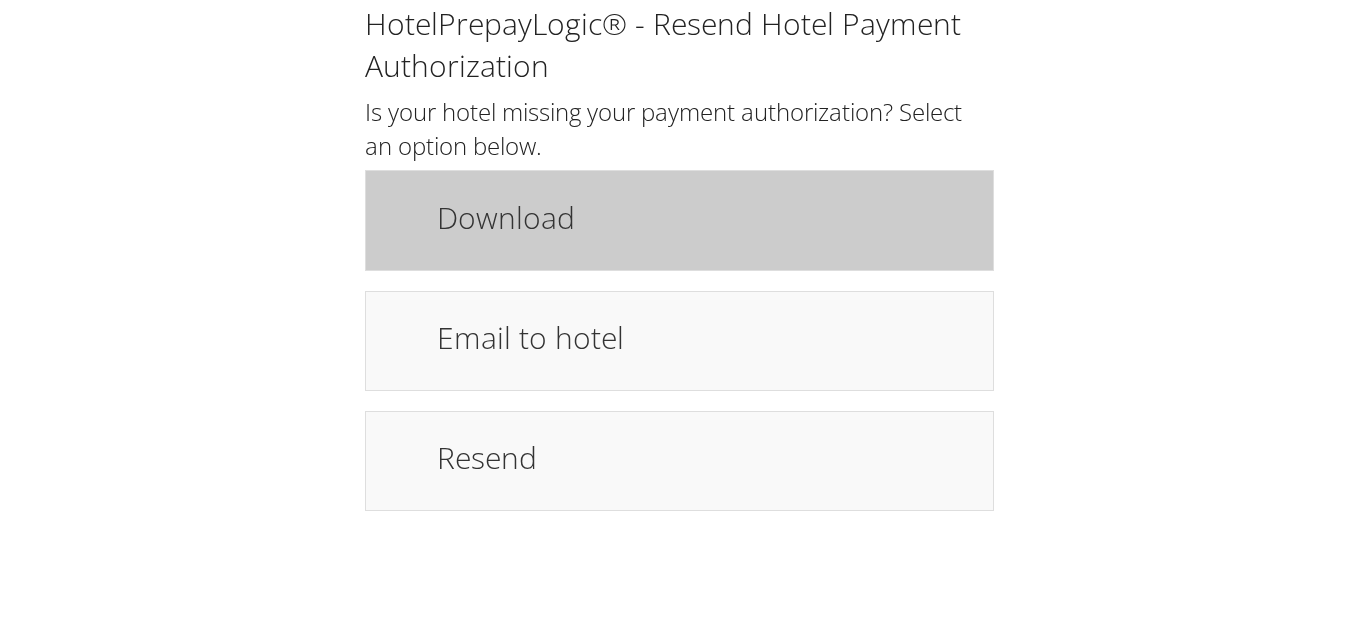 click on "Download" at bounding box center [679, 220] 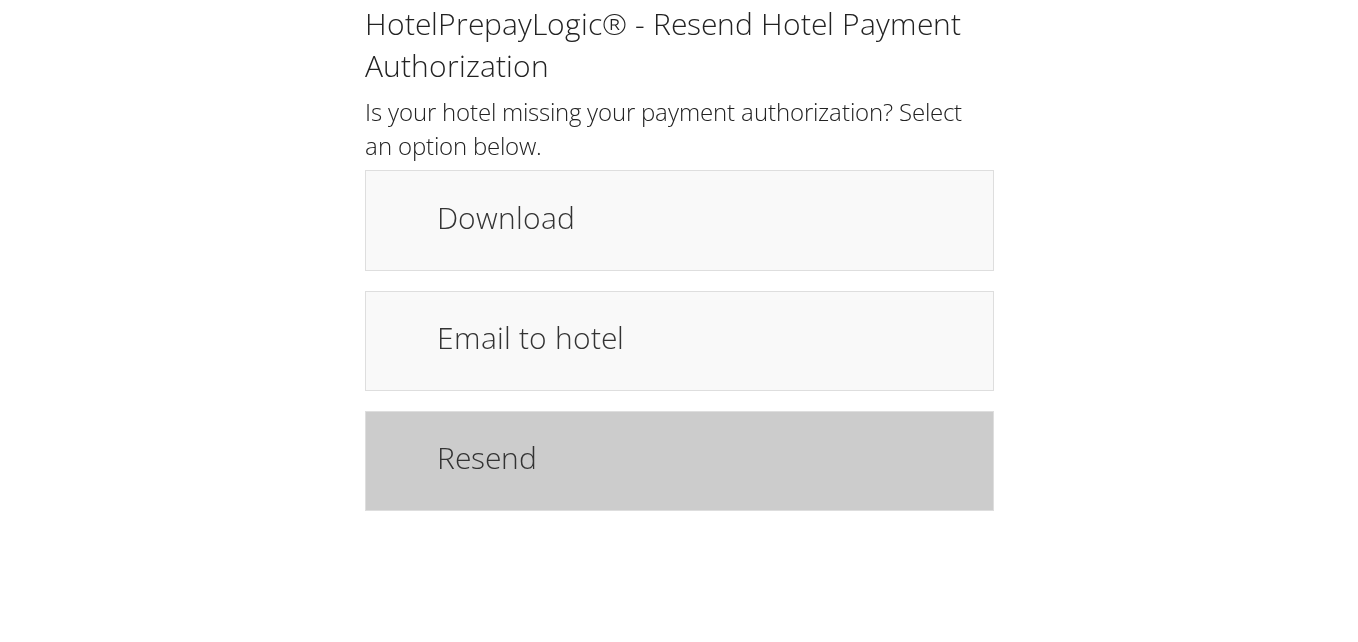 click on "Resend" at bounding box center [705, 457] 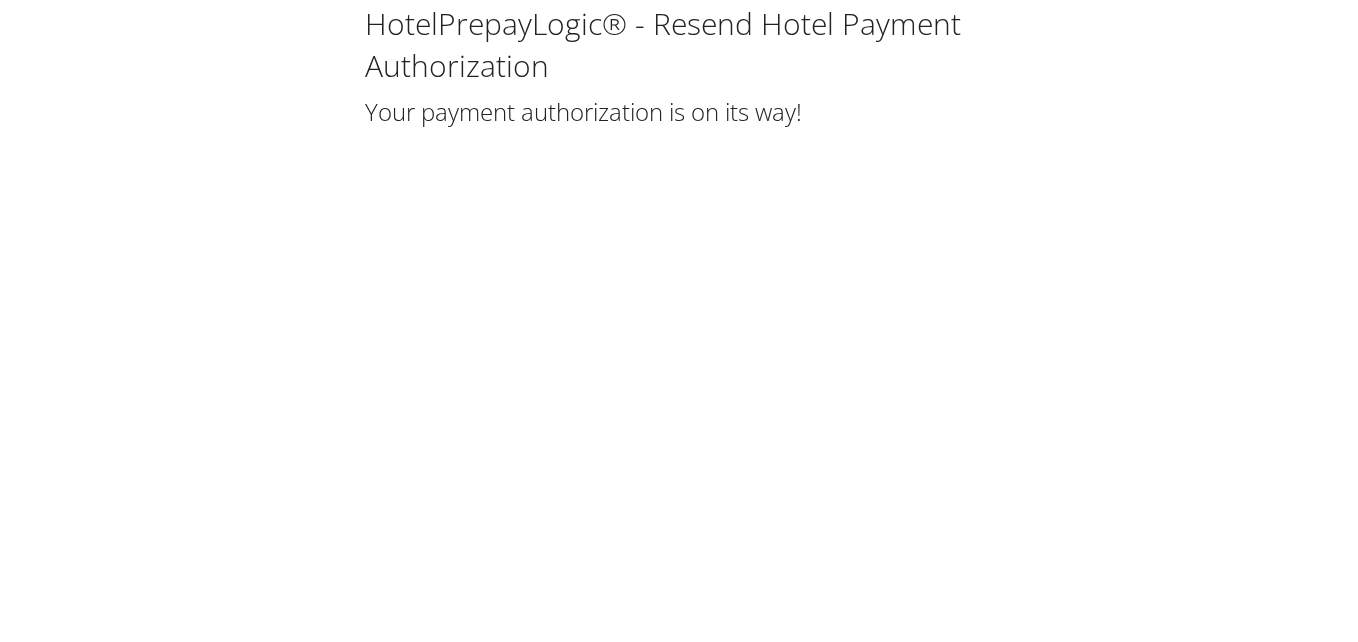 scroll, scrollTop: 0, scrollLeft: 0, axis: both 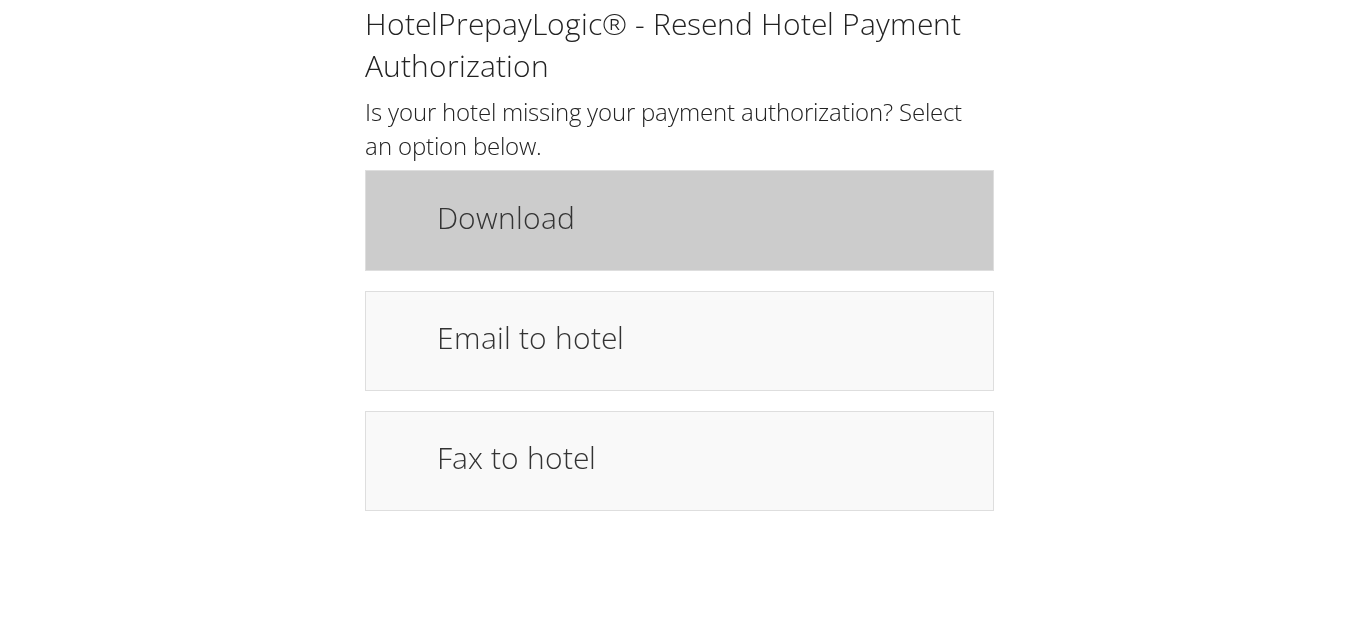 click on "Download" at bounding box center (705, 217) 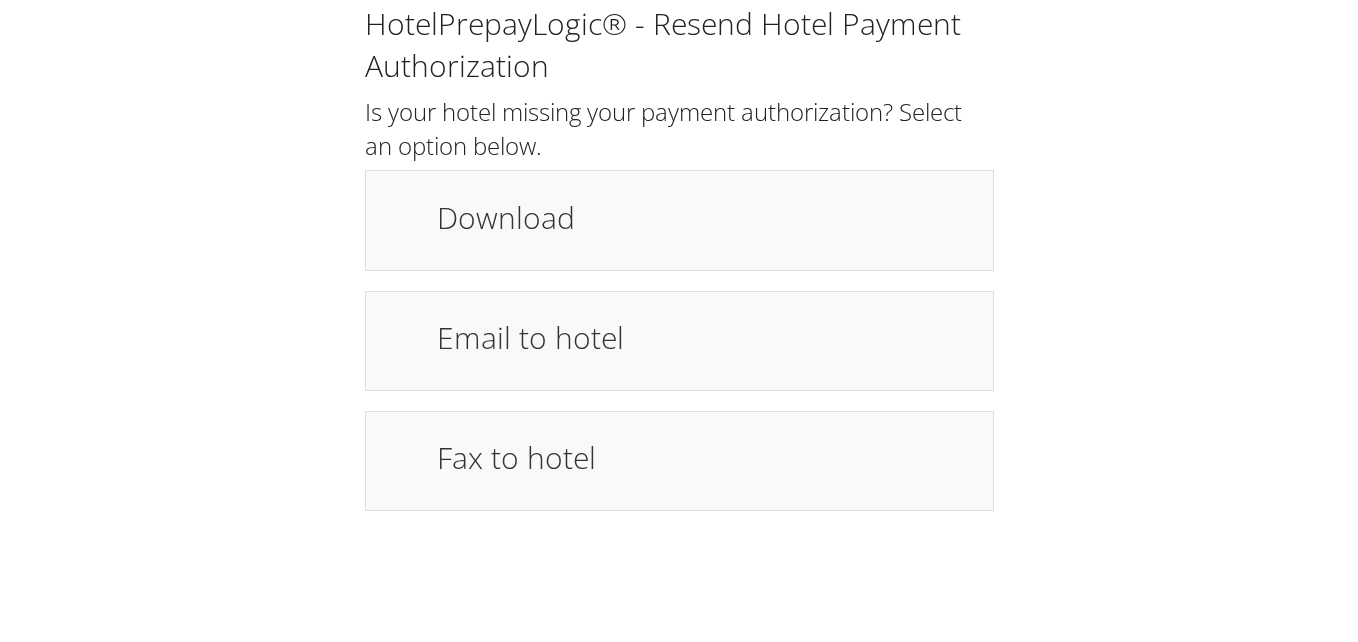 scroll, scrollTop: 0, scrollLeft: 0, axis: both 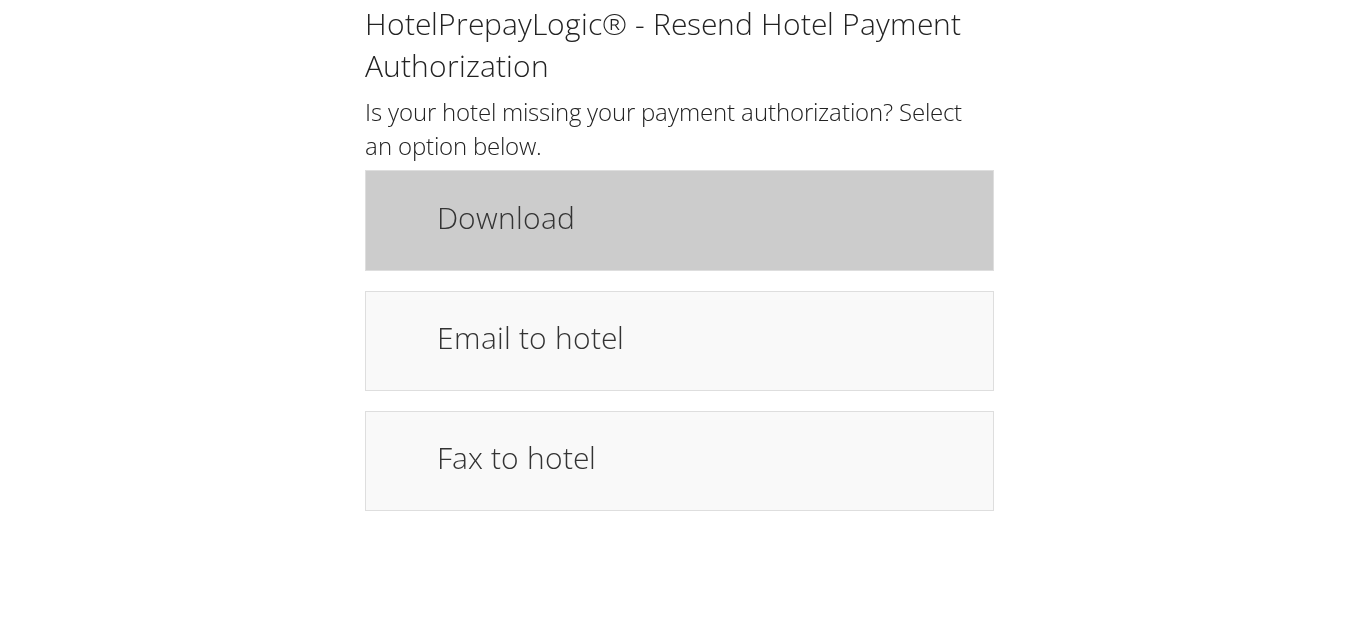 click on "Download" at bounding box center (705, 217) 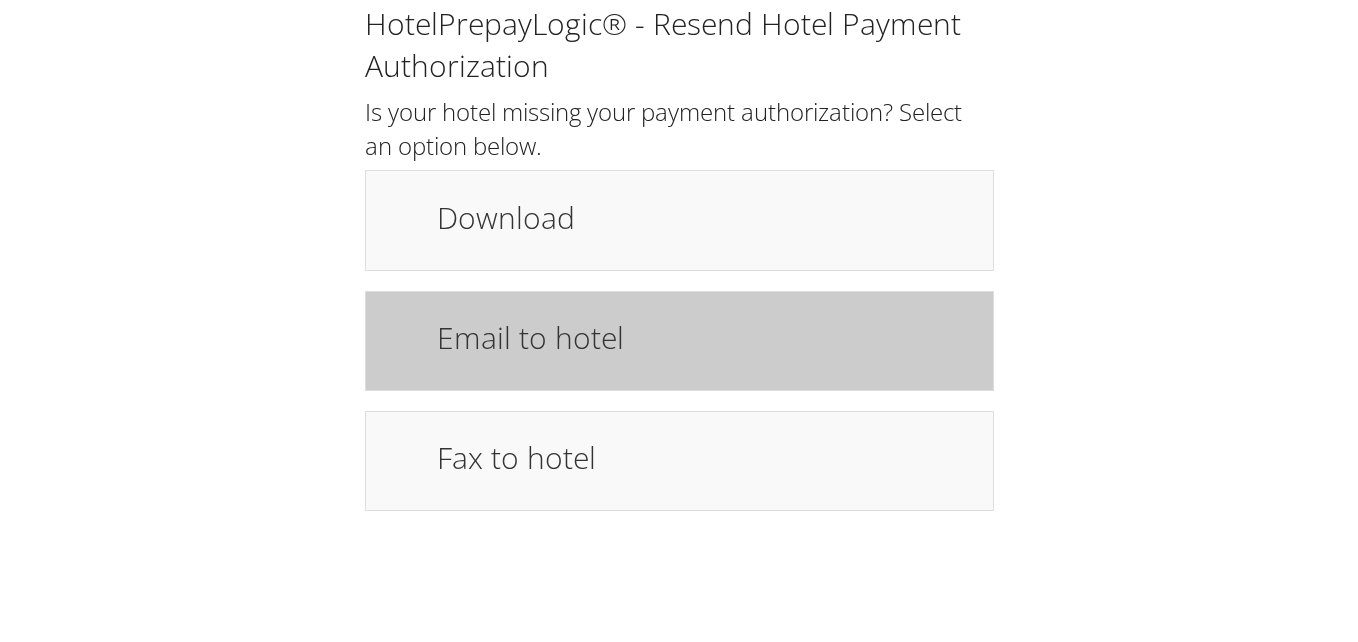 click on "Email to hotel" at bounding box center (705, 337) 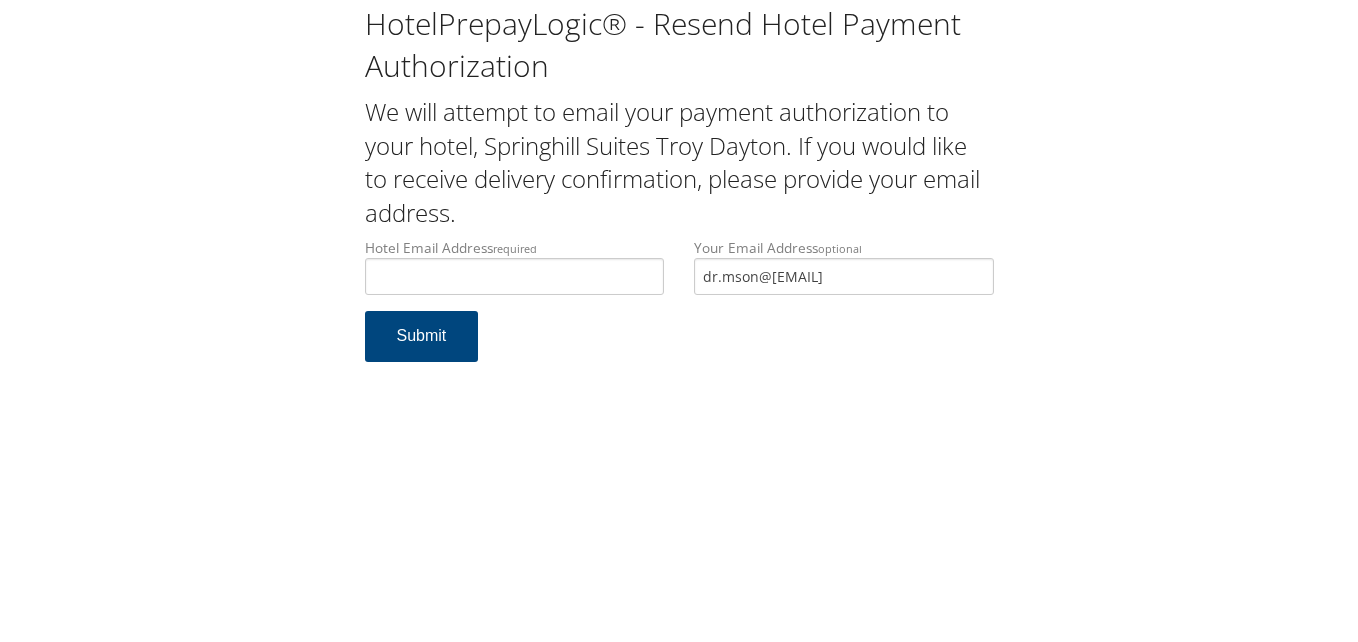 scroll, scrollTop: 0, scrollLeft: 0, axis: both 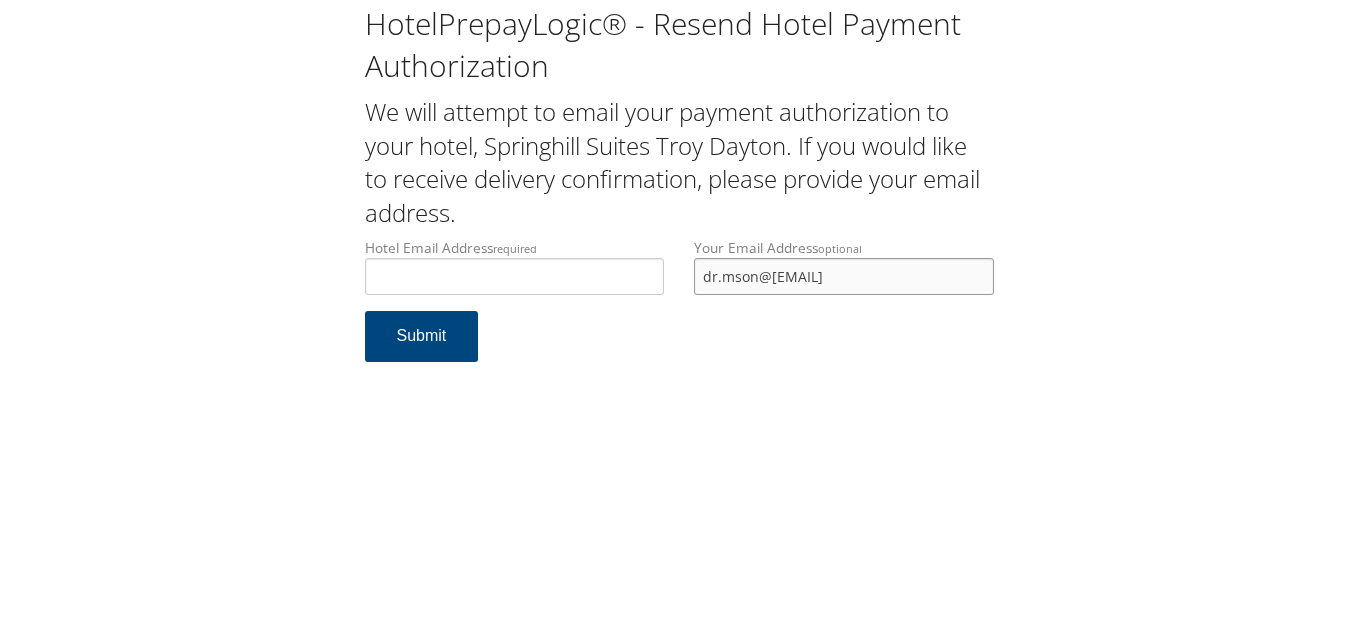 drag, startPoint x: 841, startPoint y: 277, endPoint x: 510, endPoint y: 314, distance: 333.06155 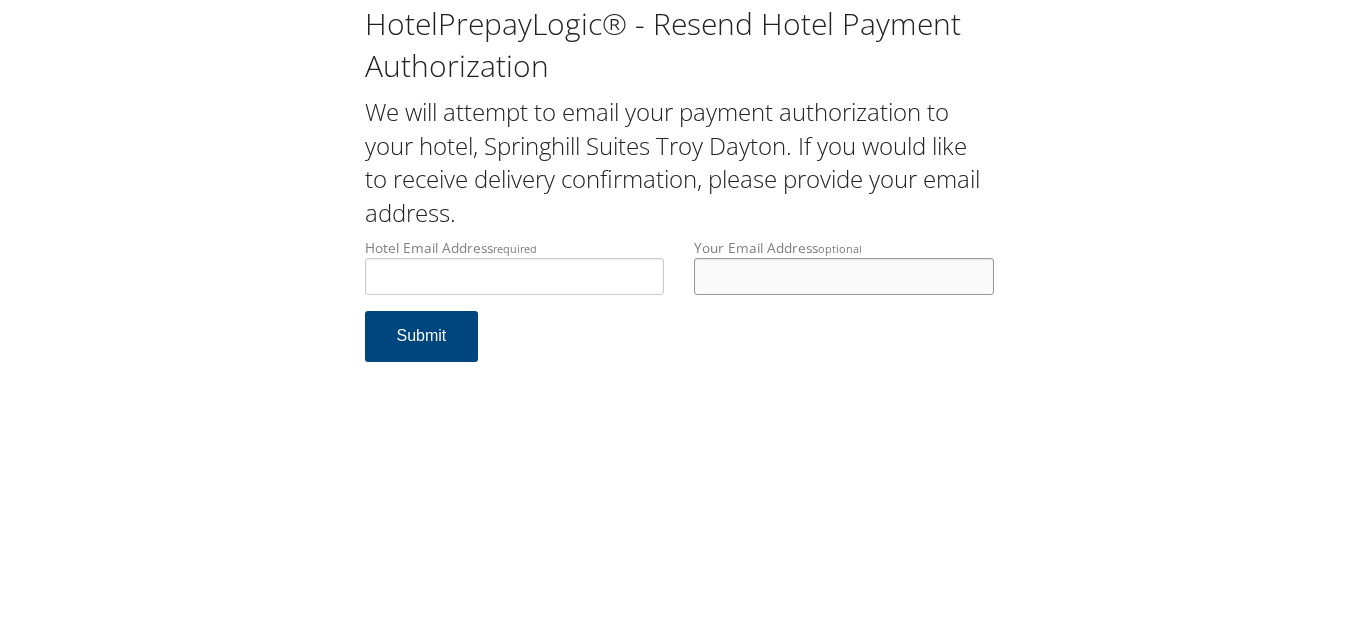 type 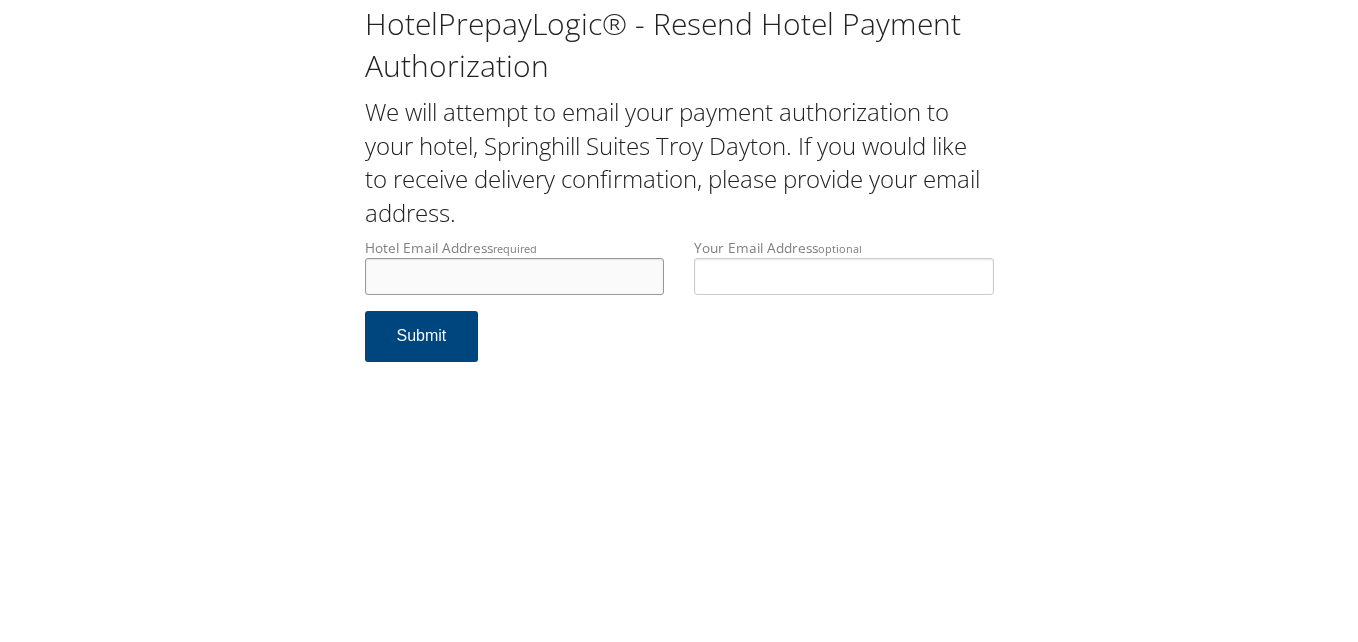 click on "Hotel Email Address  required" at bounding box center (515, 276) 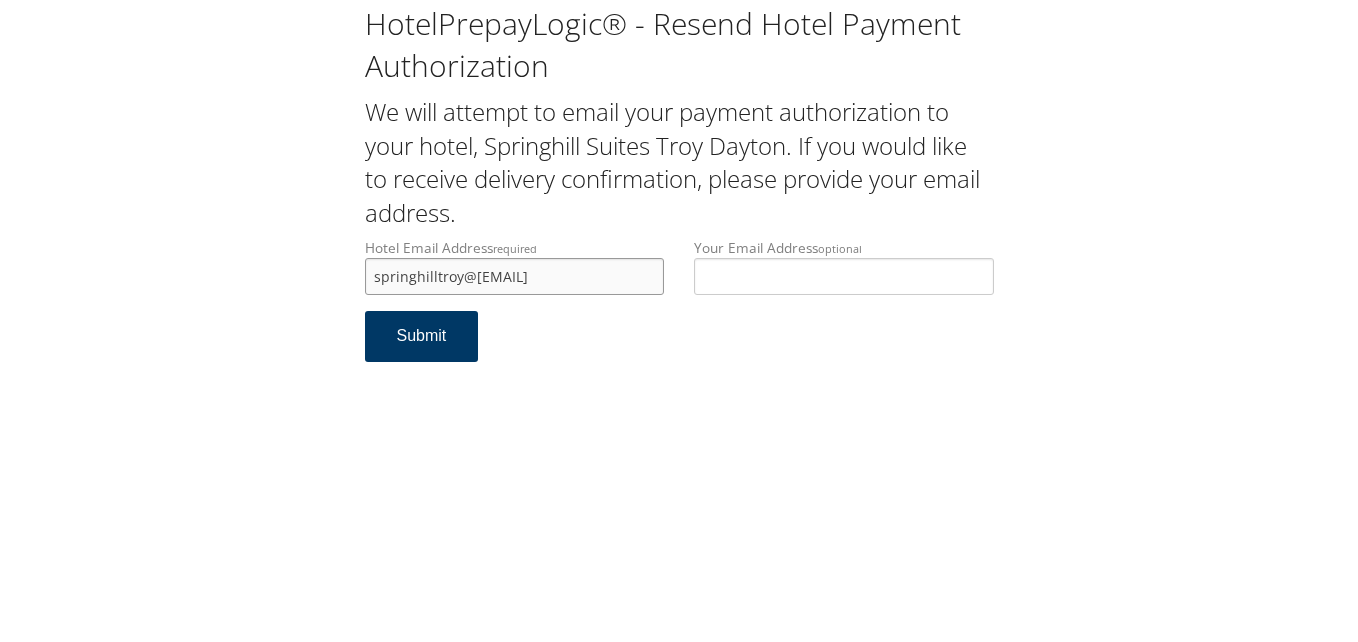 type on "[EMAIL]" 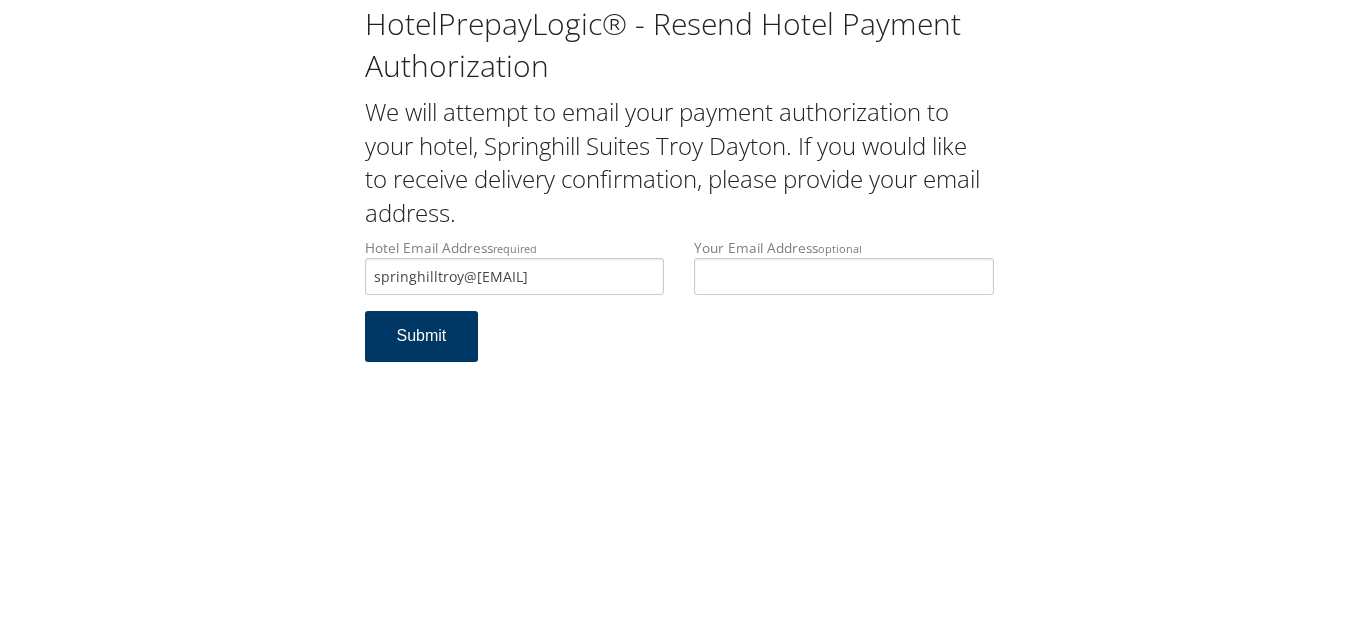 click on "Submit" at bounding box center [422, 336] 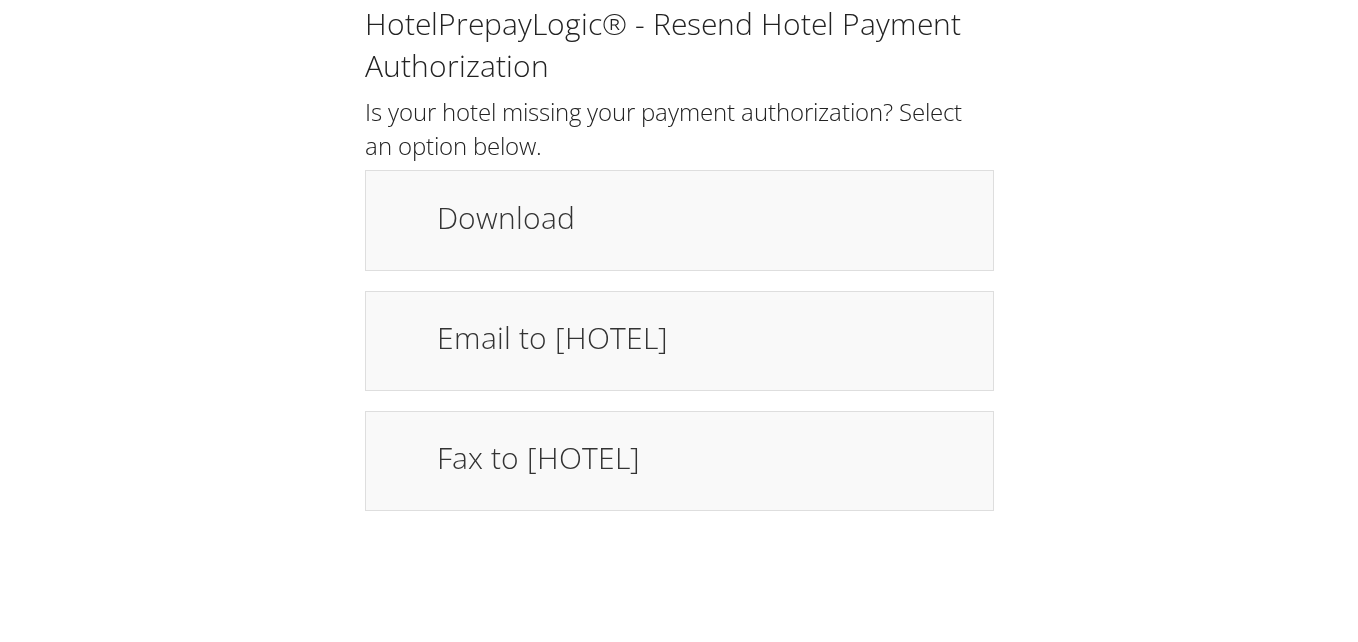 scroll, scrollTop: 0, scrollLeft: 0, axis: both 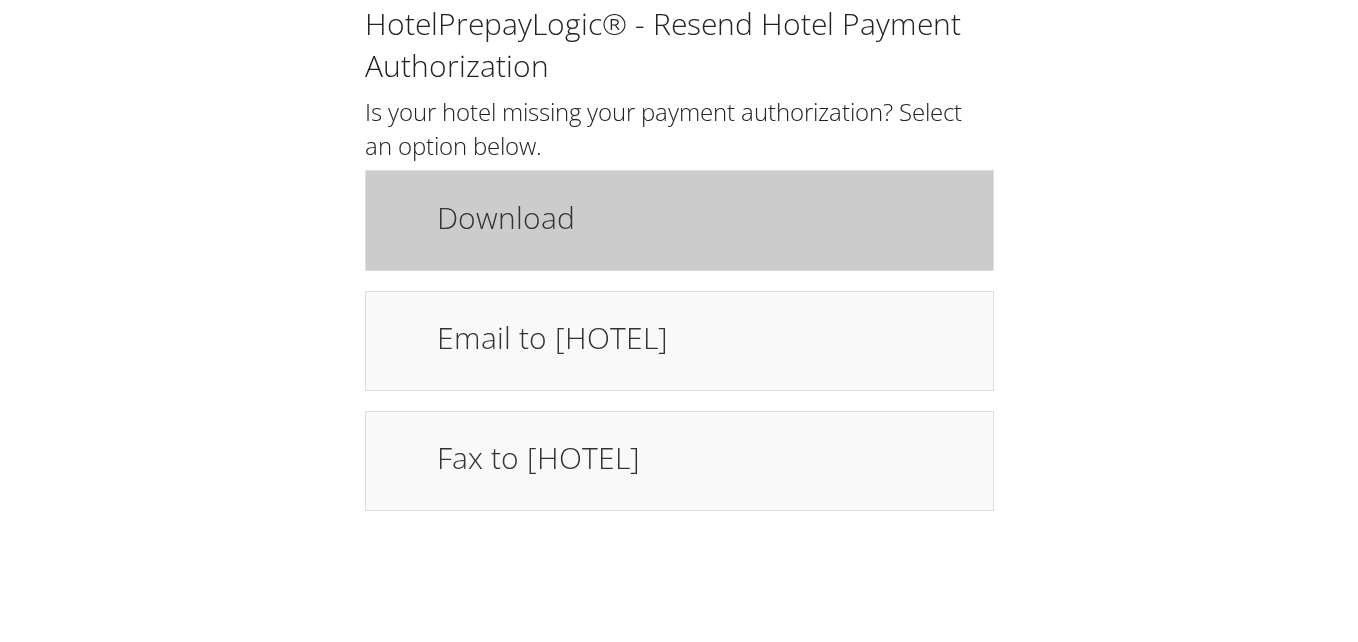 click on "Download" at bounding box center (705, 217) 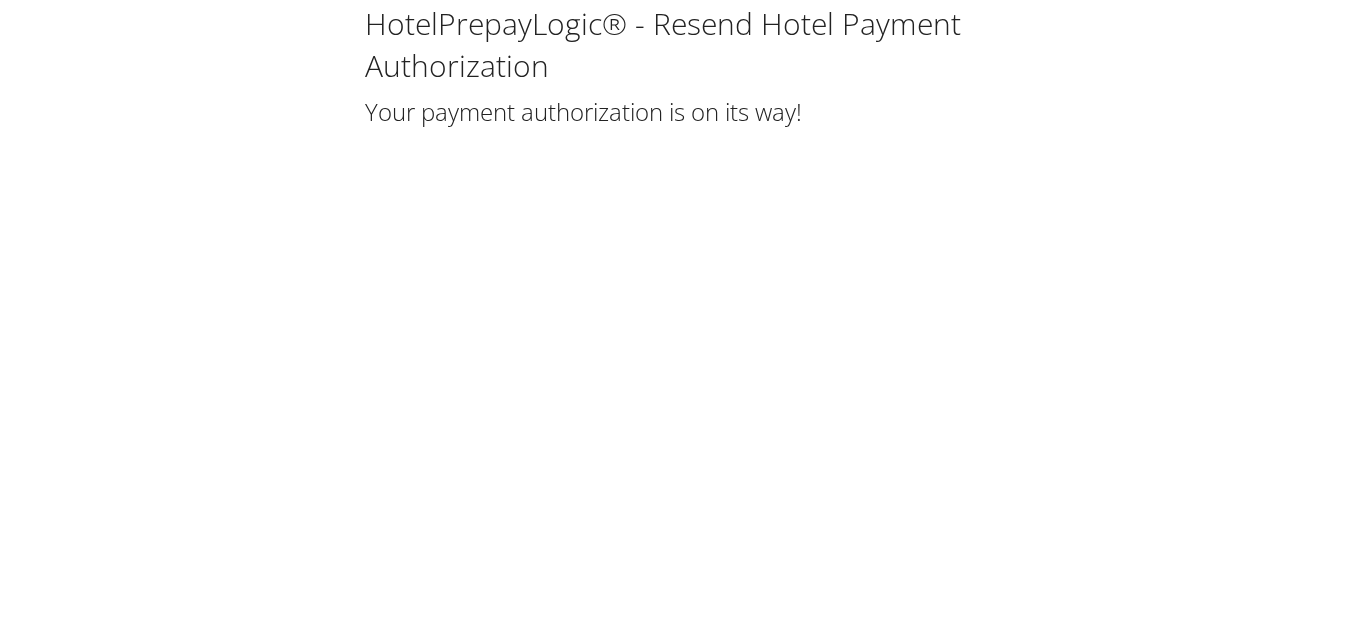 scroll, scrollTop: 0, scrollLeft: 0, axis: both 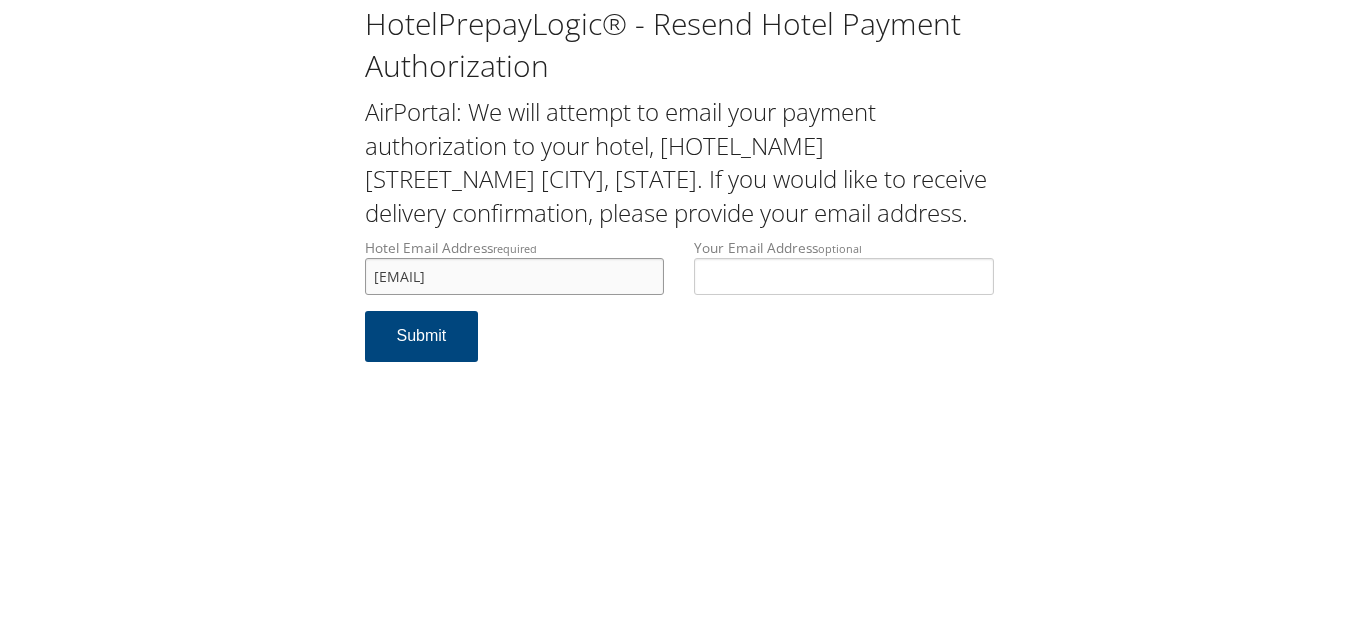 drag, startPoint x: 558, startPoint y: 281, endPoint x: 344, endPoint y: 282, distance: 214.00233 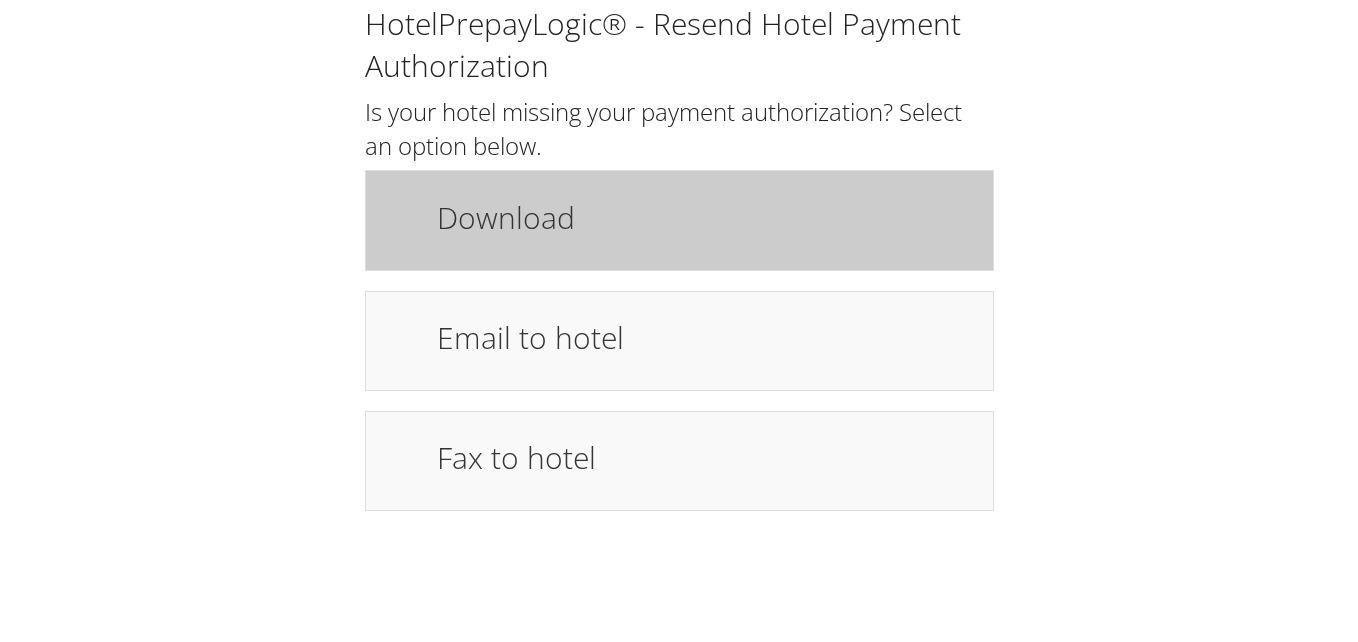 scroll, scrollTop: 0, scrollLeft: 0, axis: both 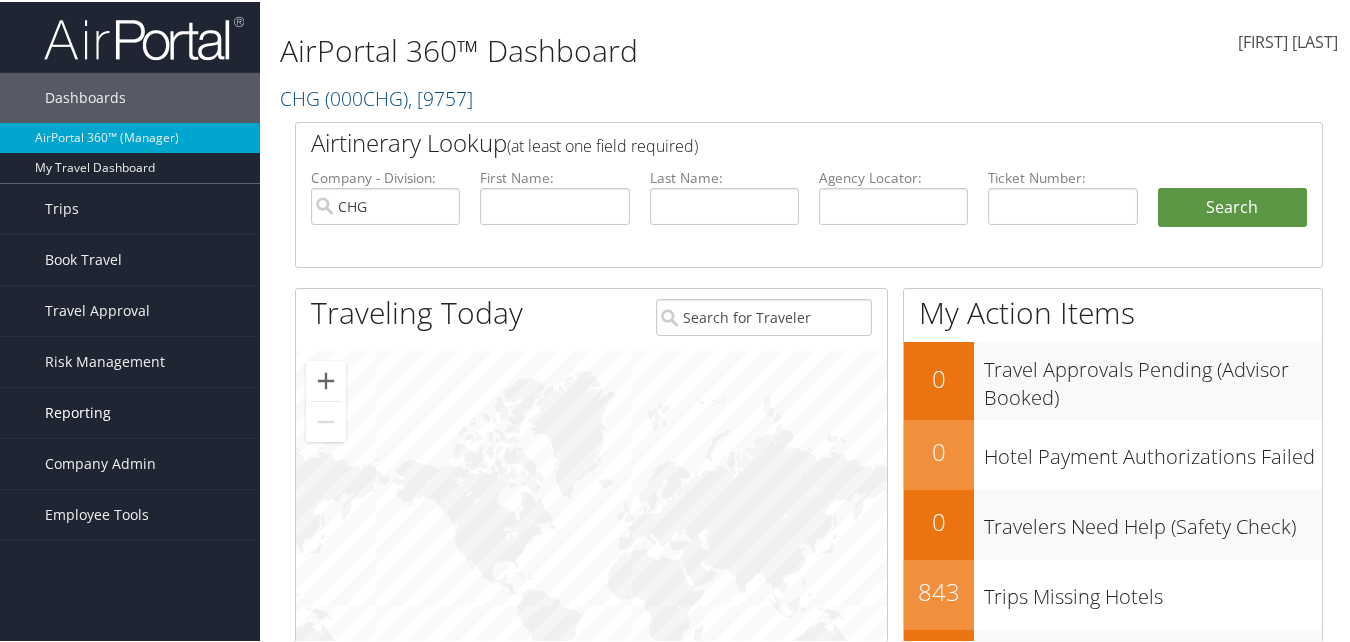click on "Reporting" at bounding box center (78, 411) 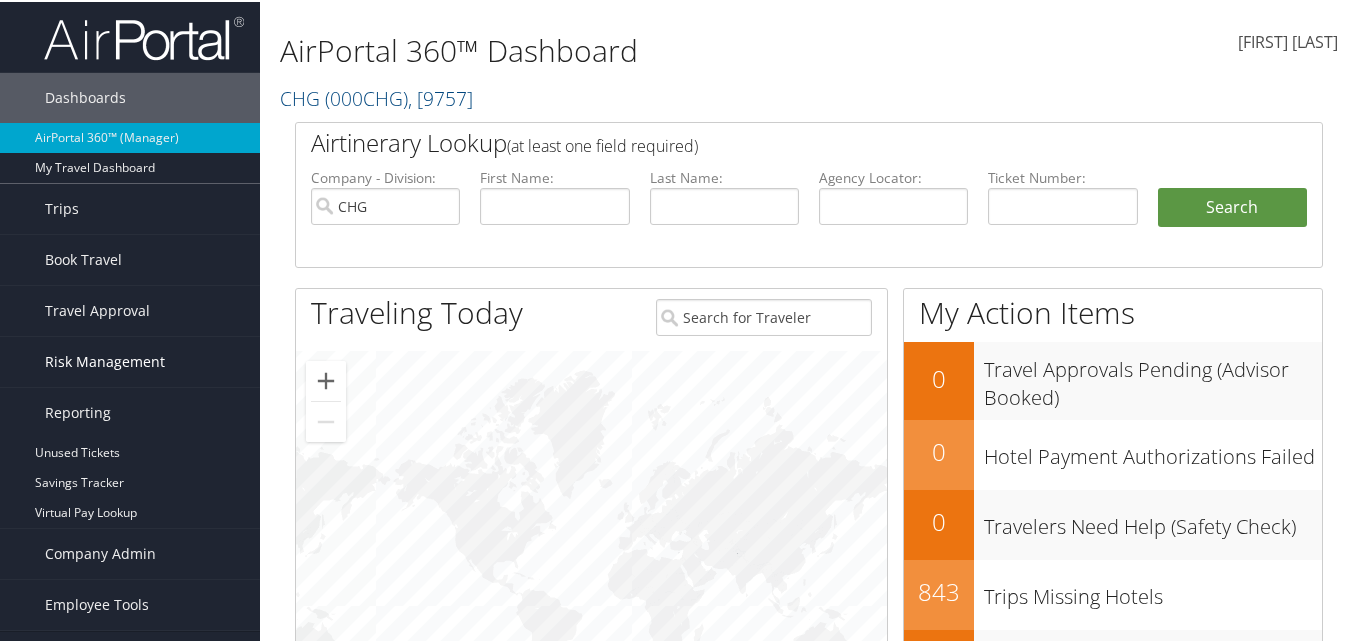 drag, startPoint x: 81, startPoint y: 514, endPoint x: 161, endPoint y: 337, distance: 194.23955 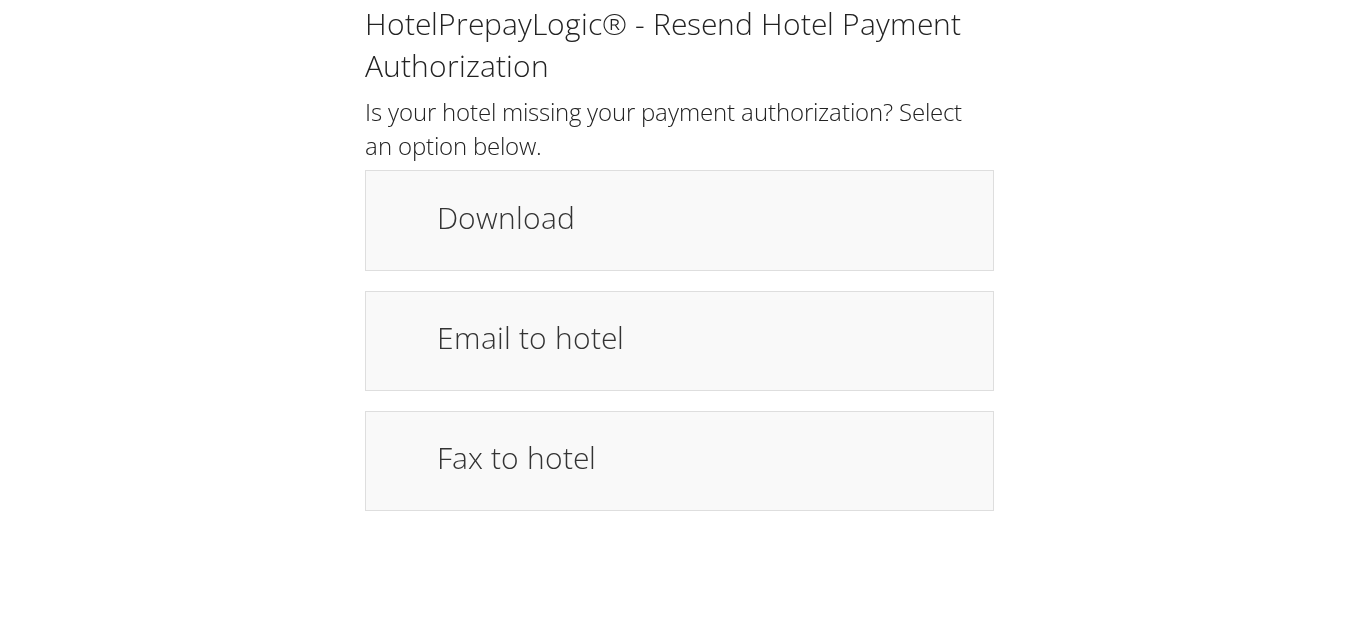 scroll, scrollTop: 0, scrollLeft: 0, axis: both 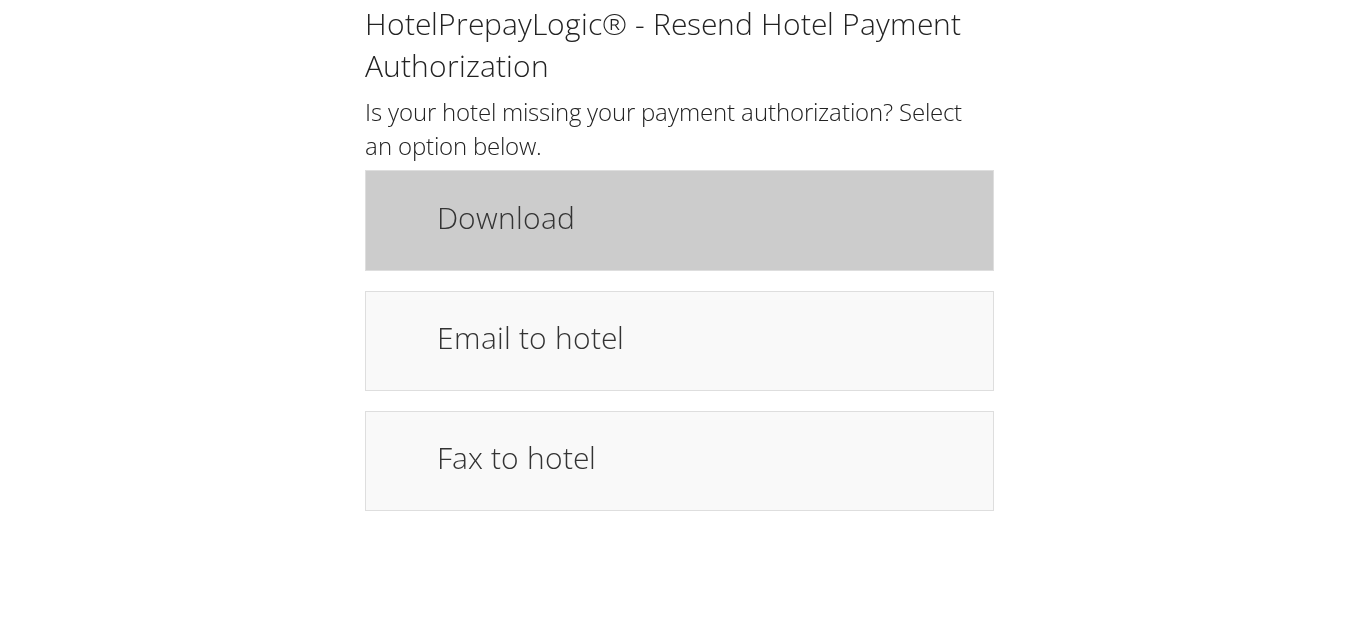 click on "Download" at bounding box center (705, 217) 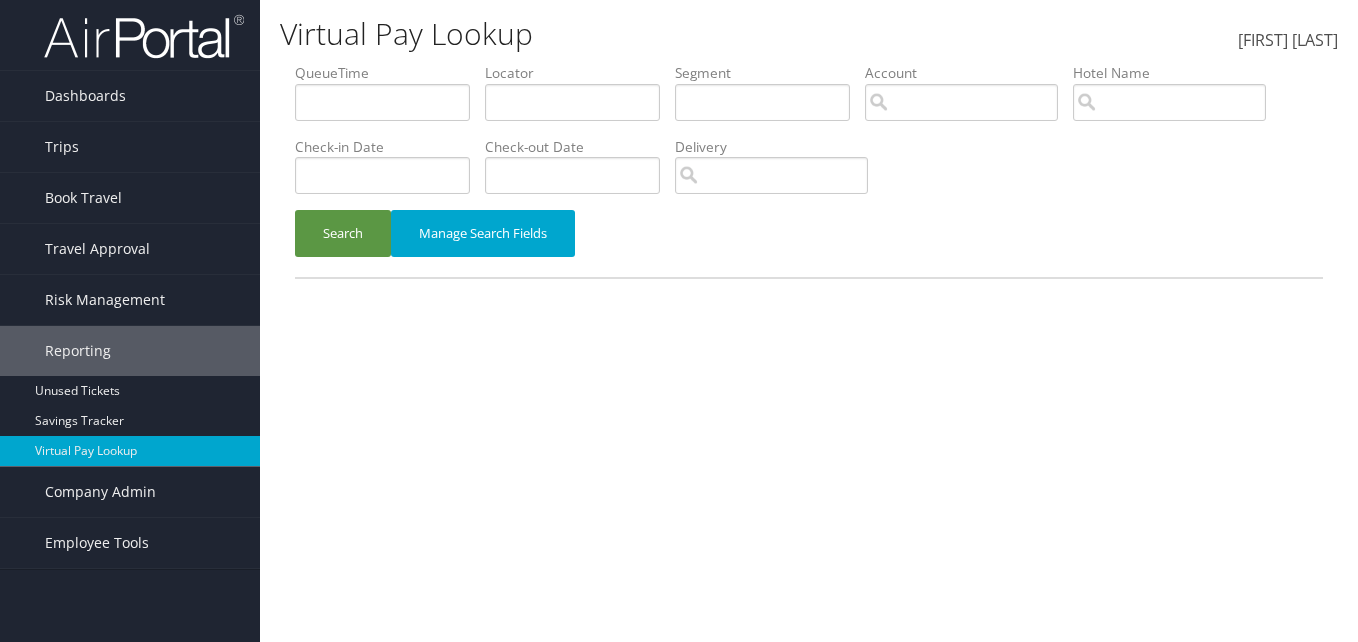 scroll, scrollTop: 0, scrollLeft: 0, axis: both 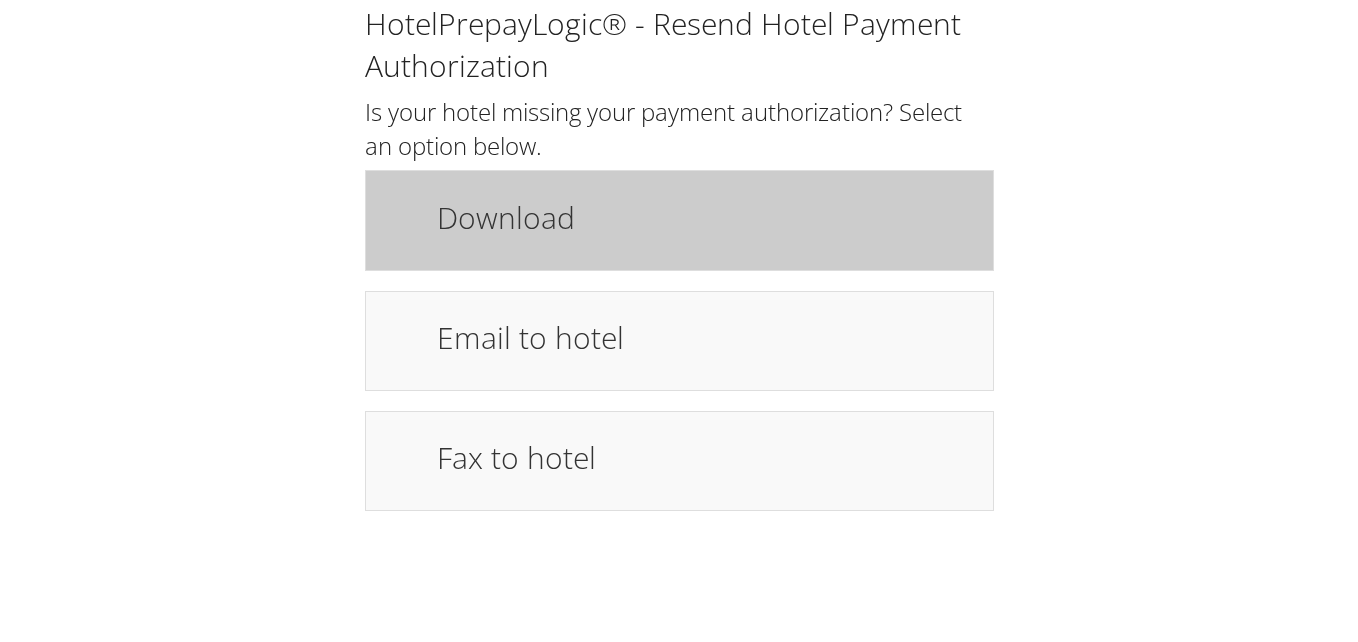 click on "Download" at bounding box center [705, 217] 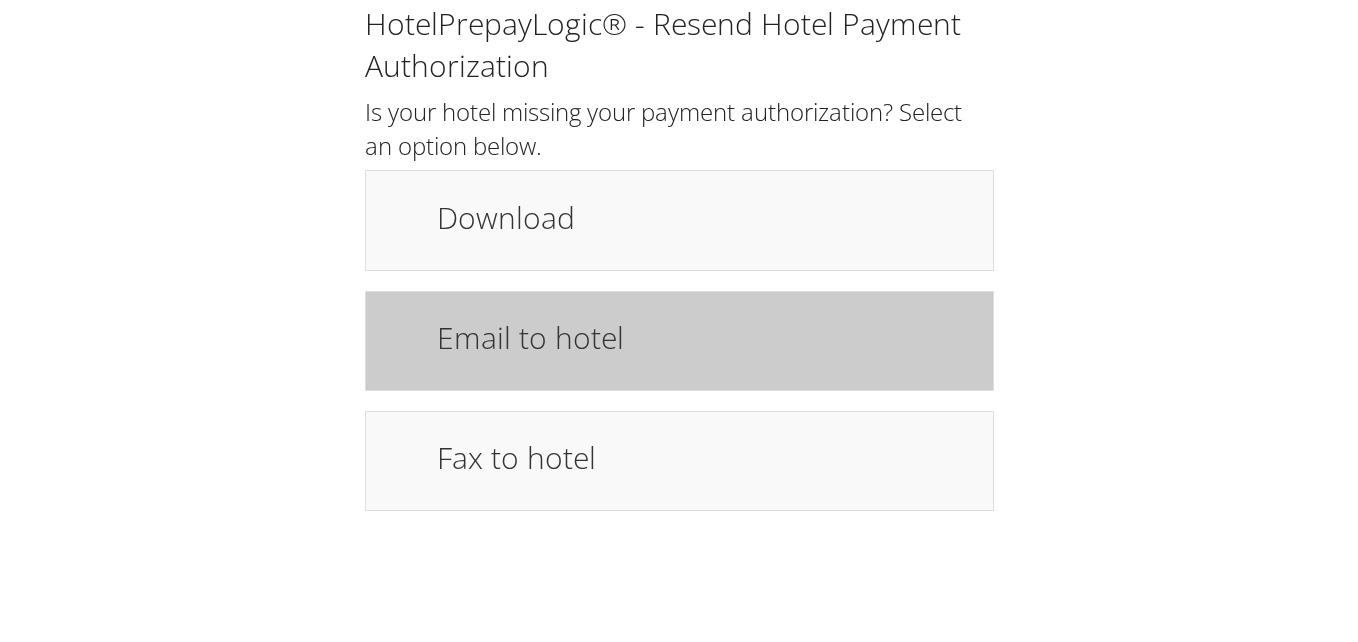 click on "Email to hotel" at bounding box center [705, 337] 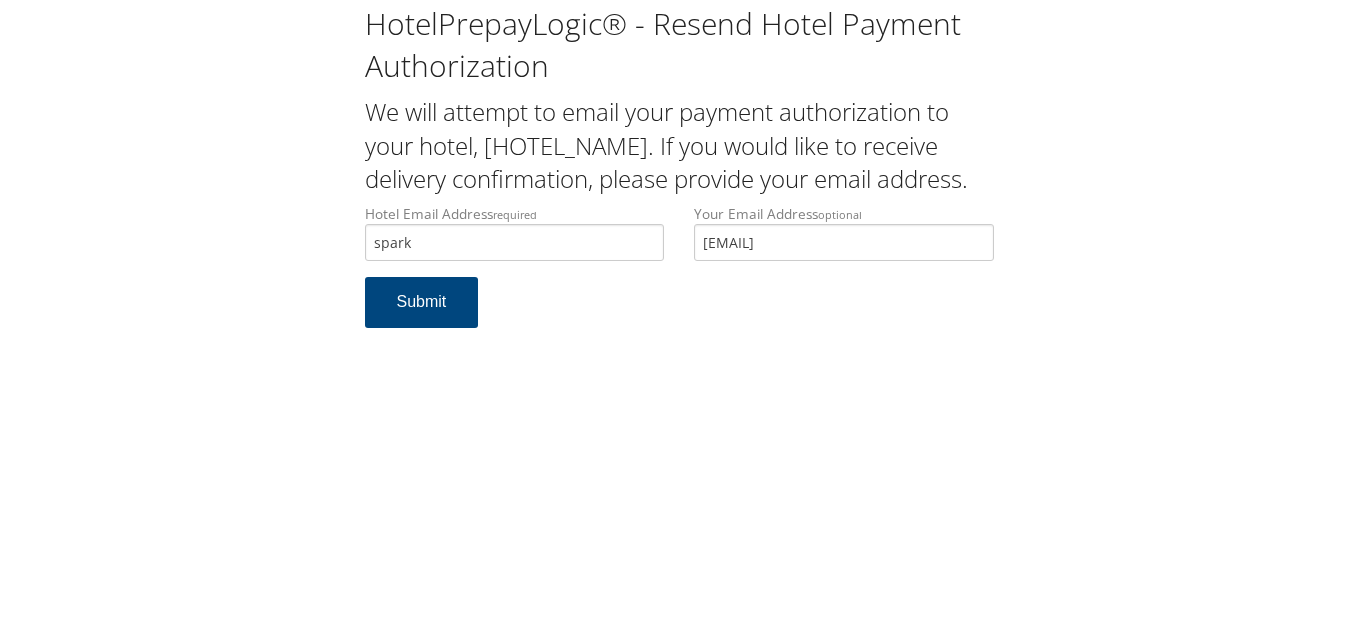 scroll, scrollTop: 0, scrollLeft: 0, axis: both 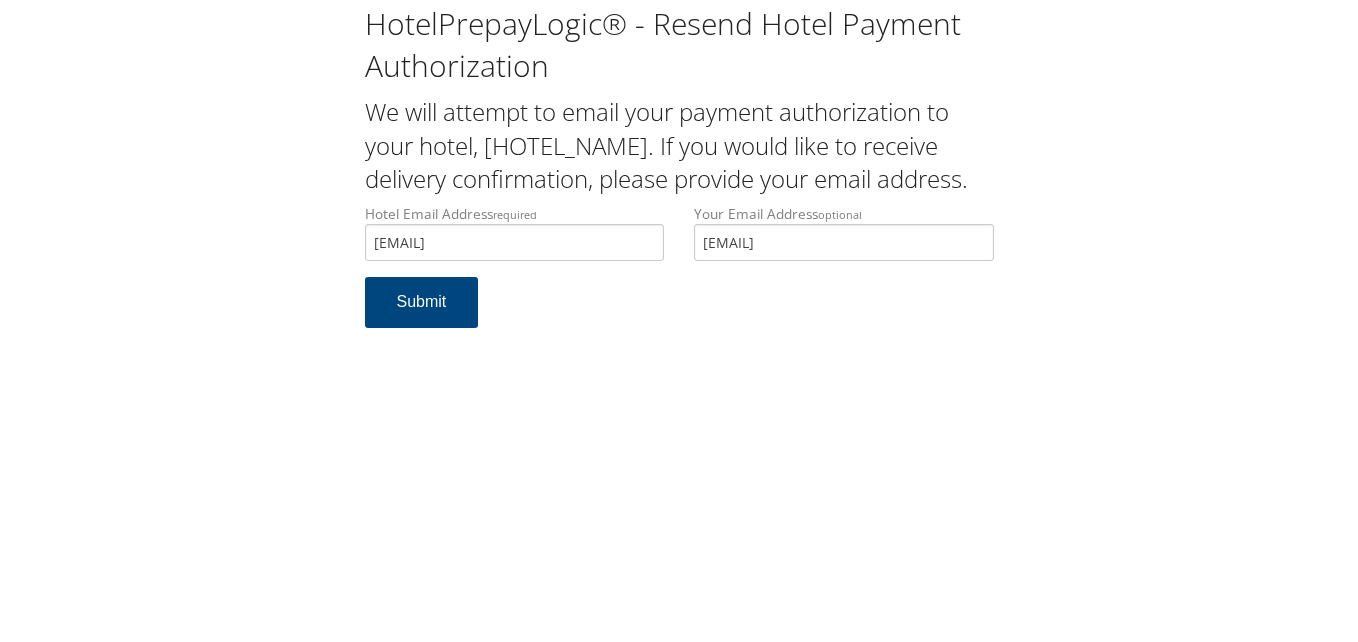 type on "sparkrks@gmail.com" 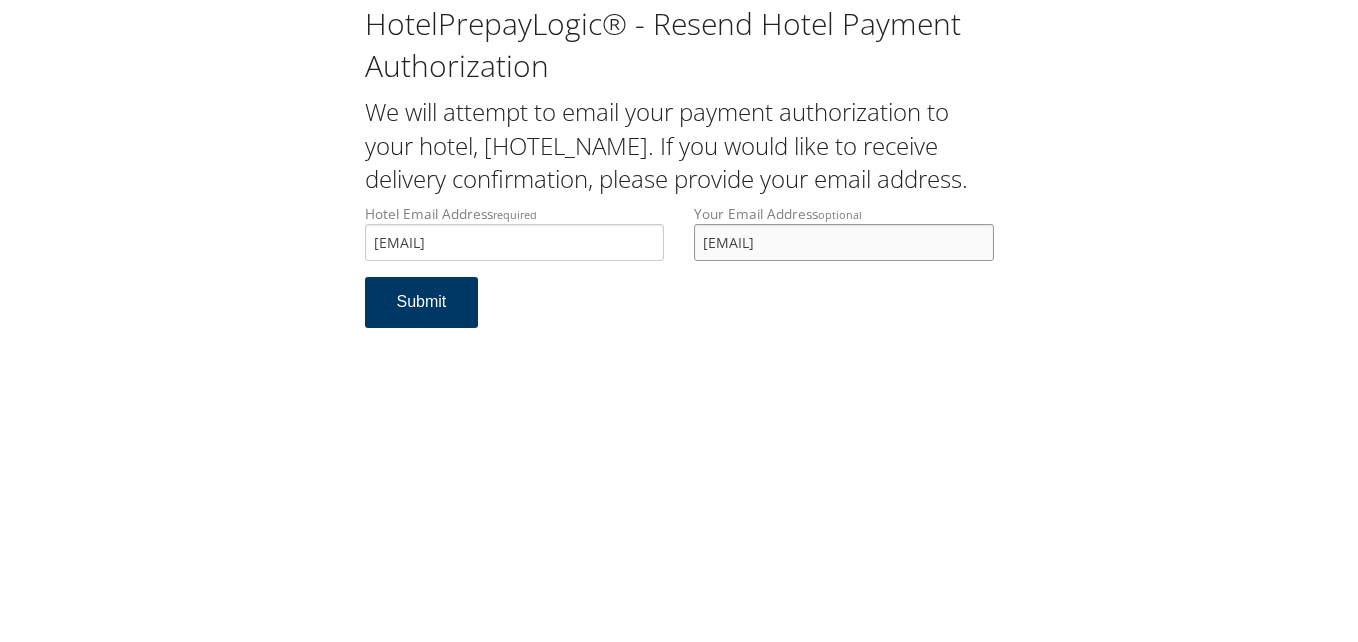 drag, startPoint x: 934, startPoint y: 243, endPoint x: 417, endPoint y: 303, distance: 520.47 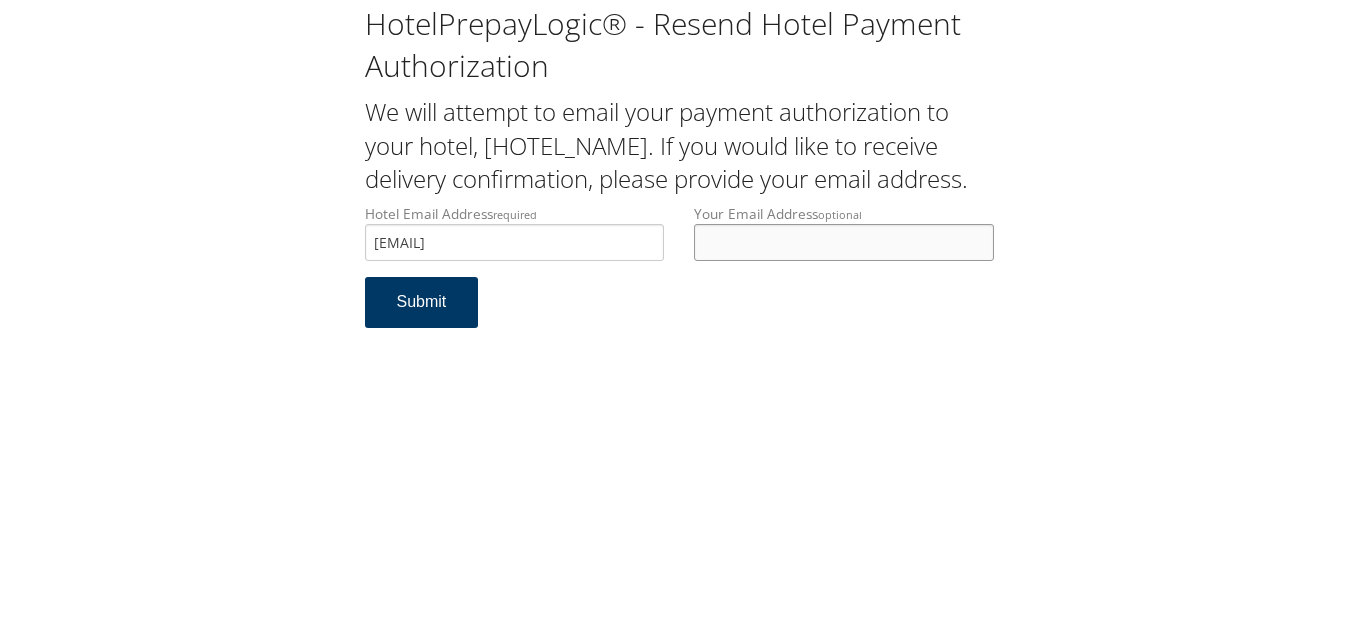 type 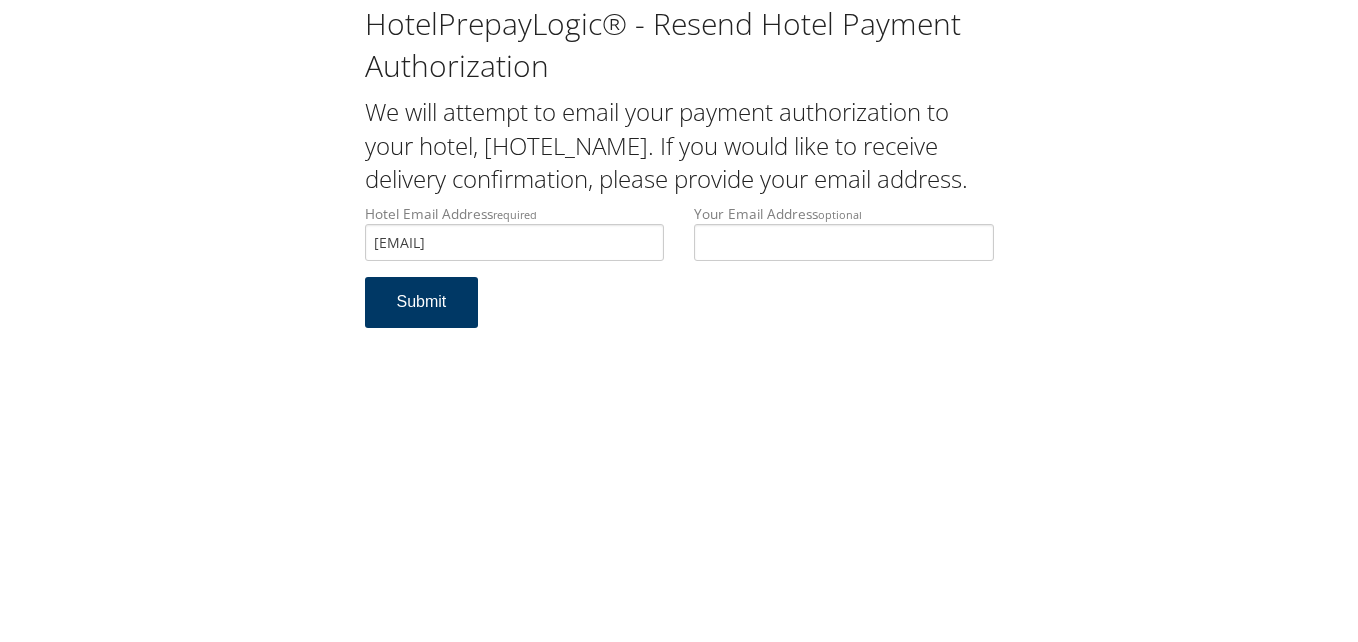 click on "Submit" at bounding box center [422, 302] 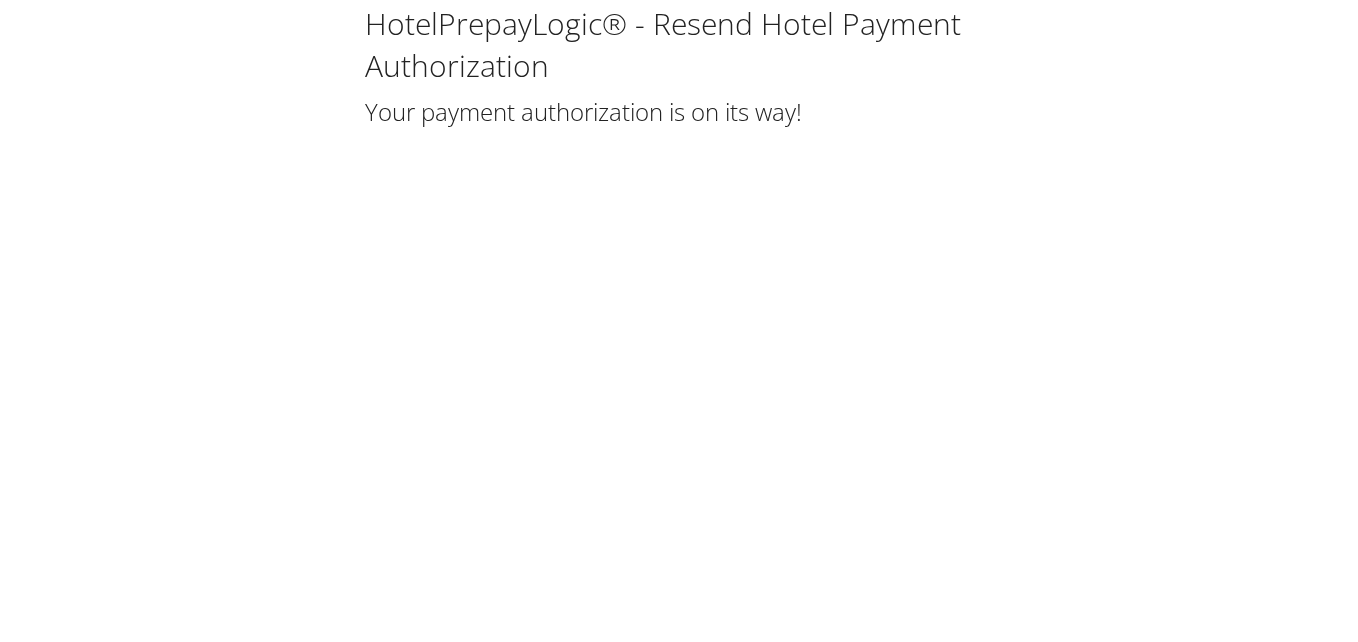 scroll, scrollTop: 0, scrollLeft: 0, axis: both 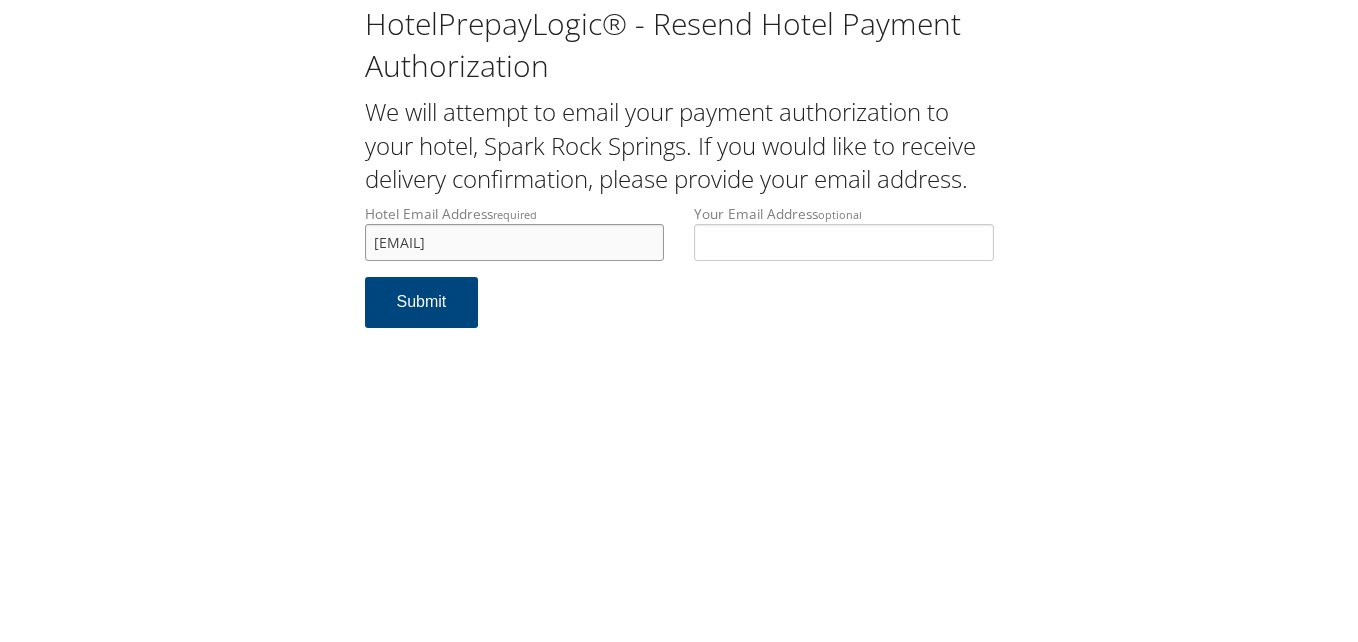 drag, startPoint x: 531, startPoint y: 238, endPoint x: 308, endPoint y: 251, distance: 223.3786 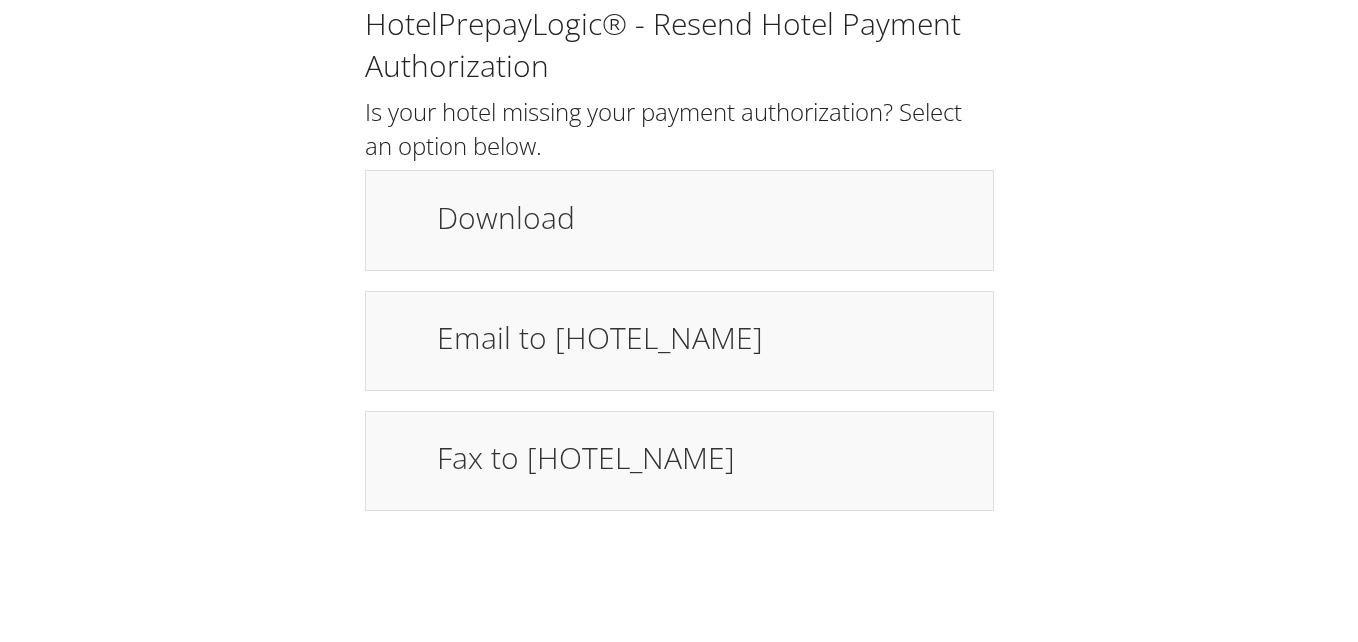 scroll, scrollTop: 0, scrollLeft: 0, axis: both 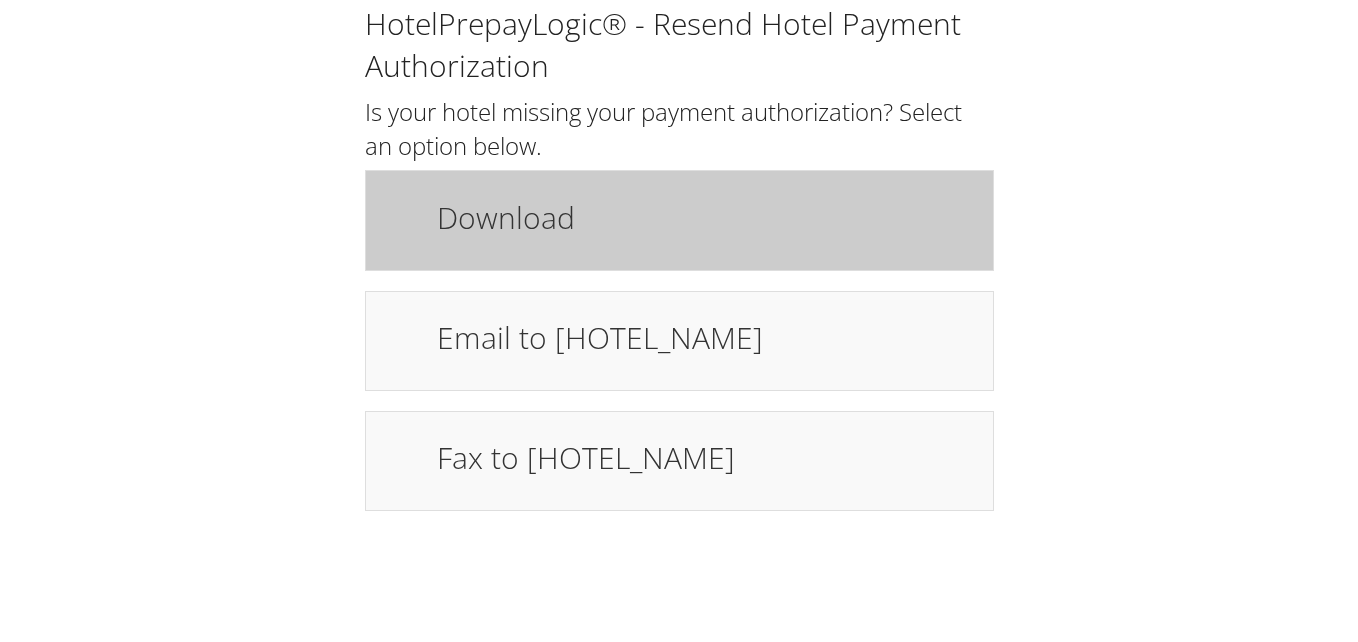 click on "Download" at bounding box center [705, 217] 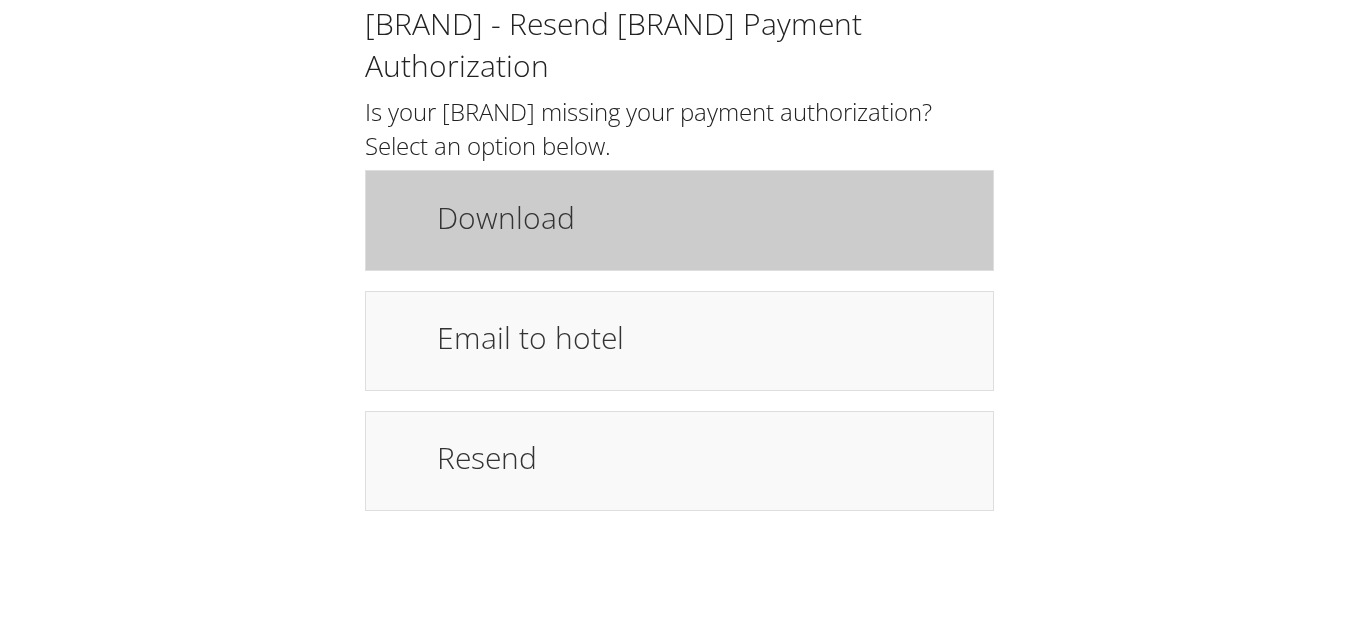 drag, startPoint x: 0, startPoint y: 0, endPoint x: 498, endPoint y: 222, distance: 545.2412 